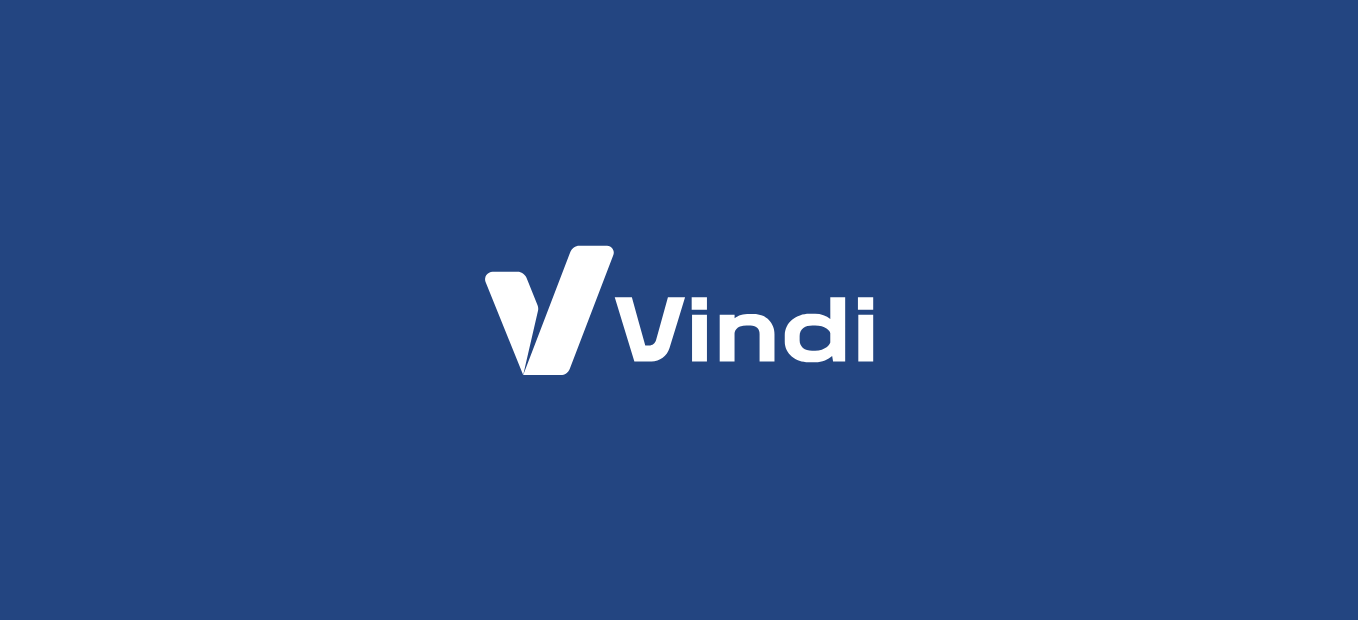 scroll, scrollTop: 0, scrollLeft: 0, axis: both 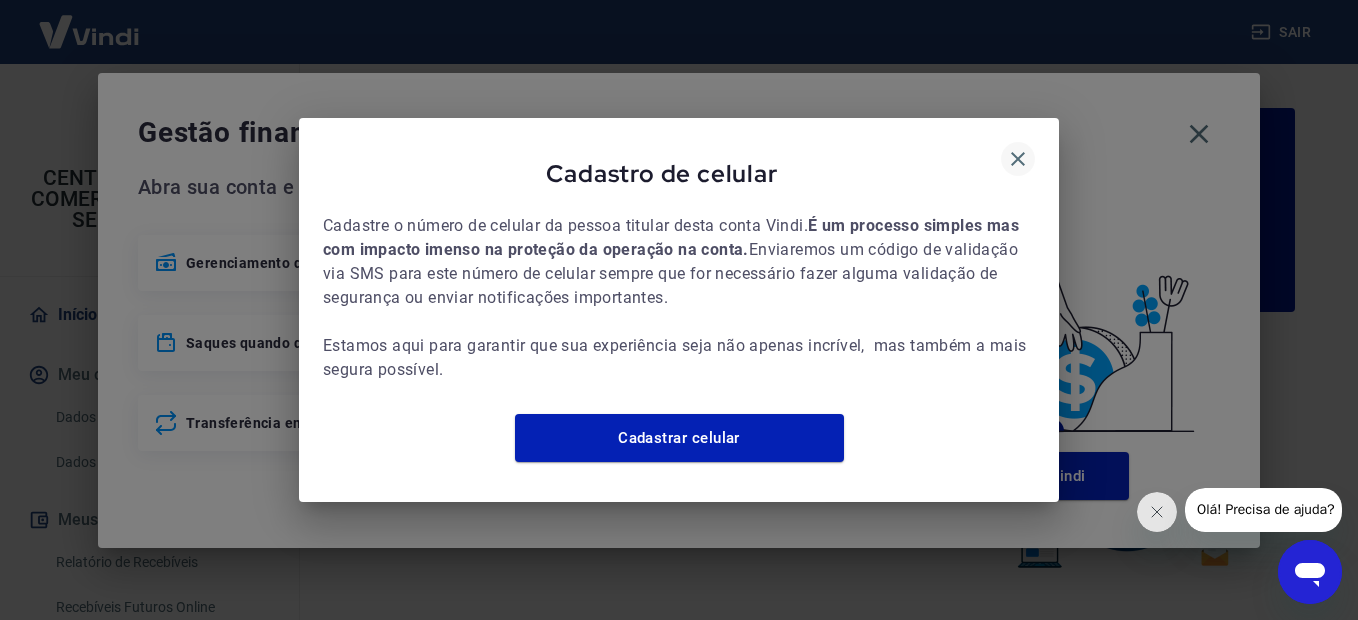 click 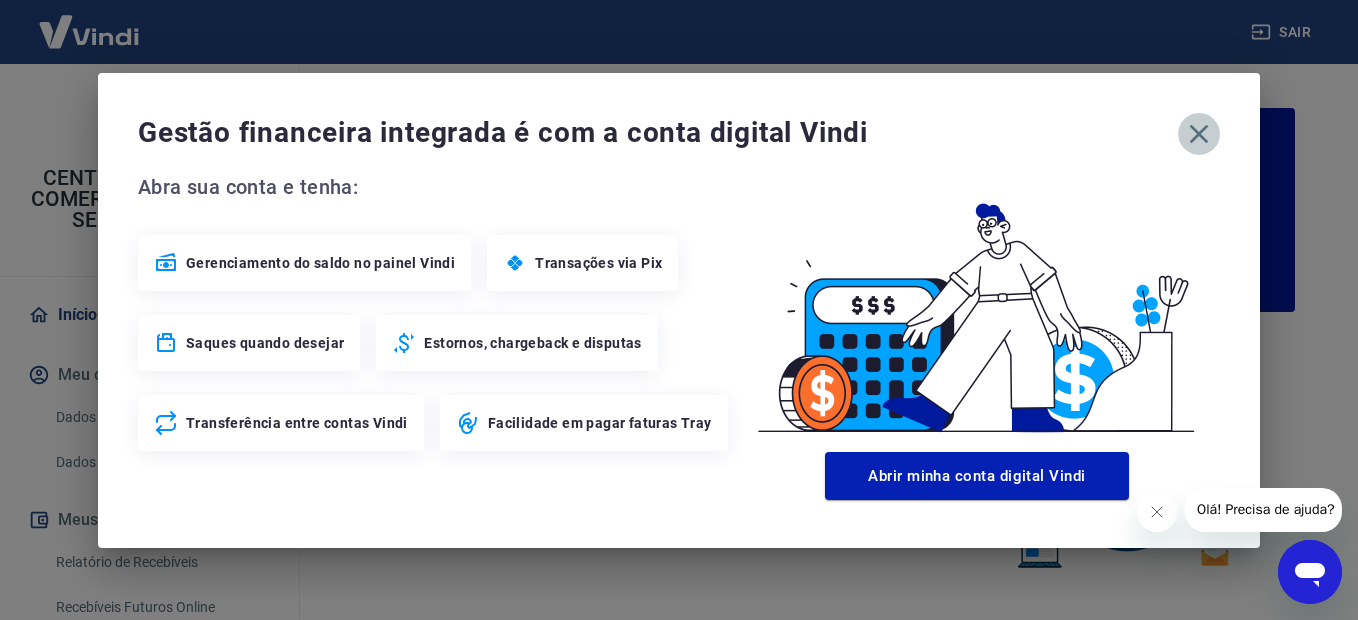 click 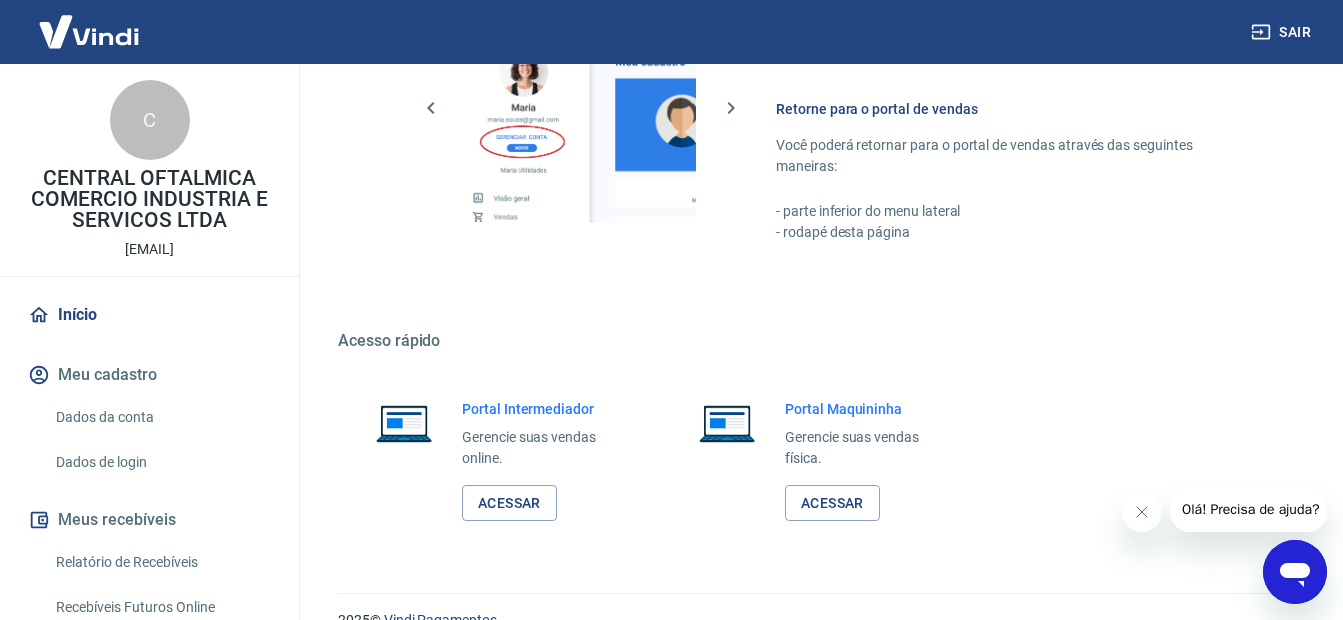 scroll, scrollTop: 1228, scrollLeft: 0, axis: vertical 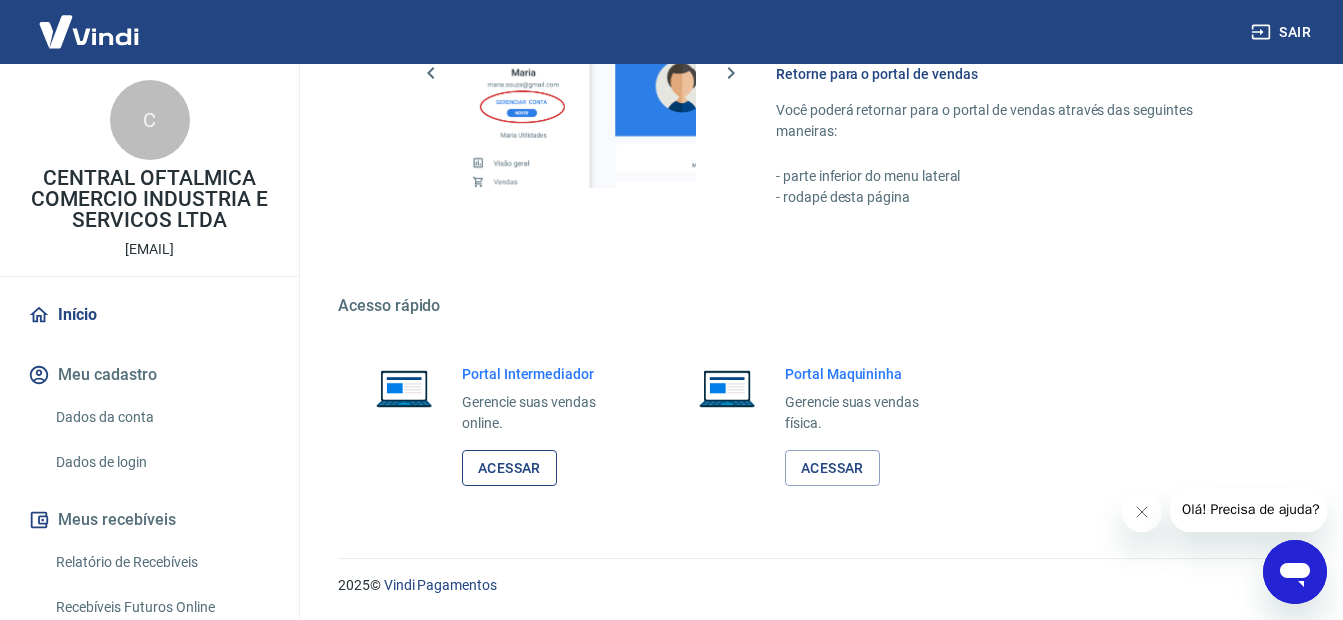 click on "Acessar" at bounding box center (509, 468) 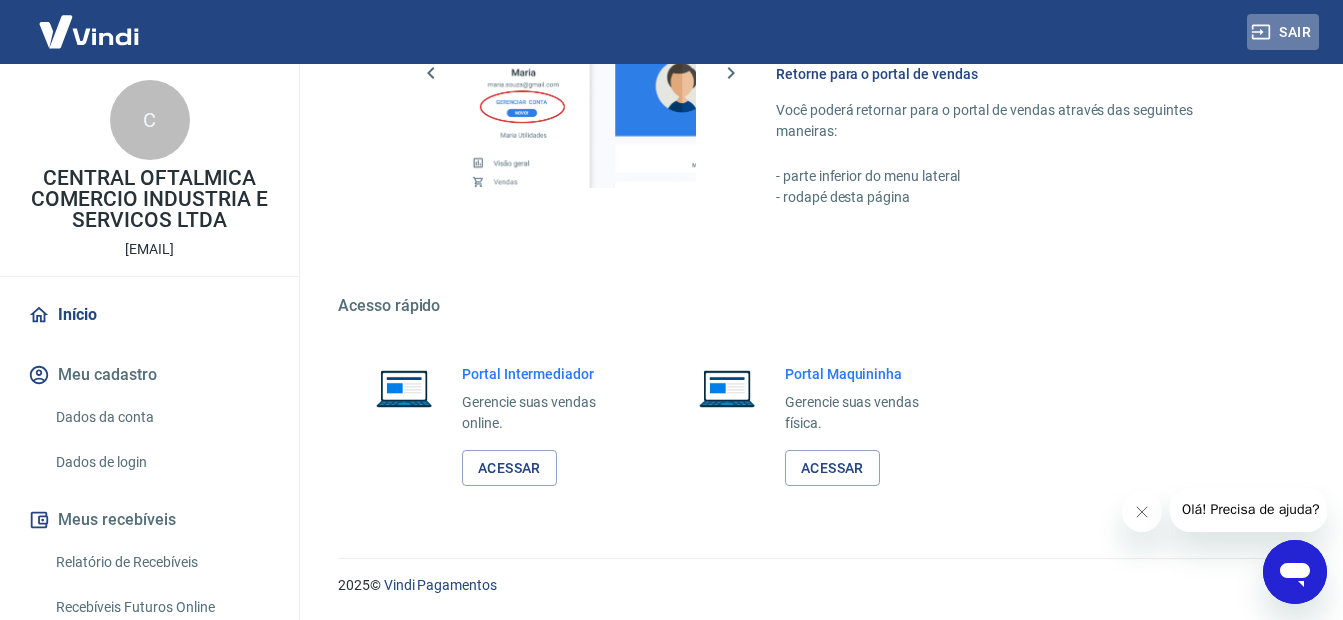 click on "Sair" at bounding box center [1283, 32] 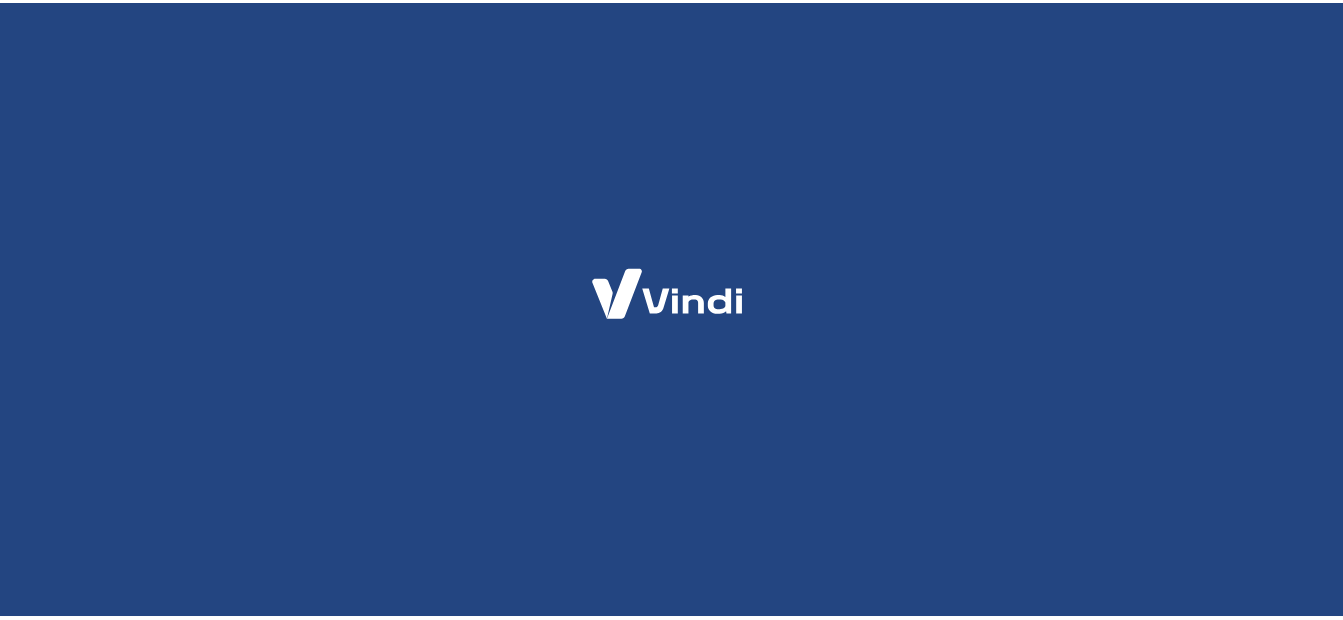 scroll, scrollTop: 0, scrollLeft: 0, axis: both 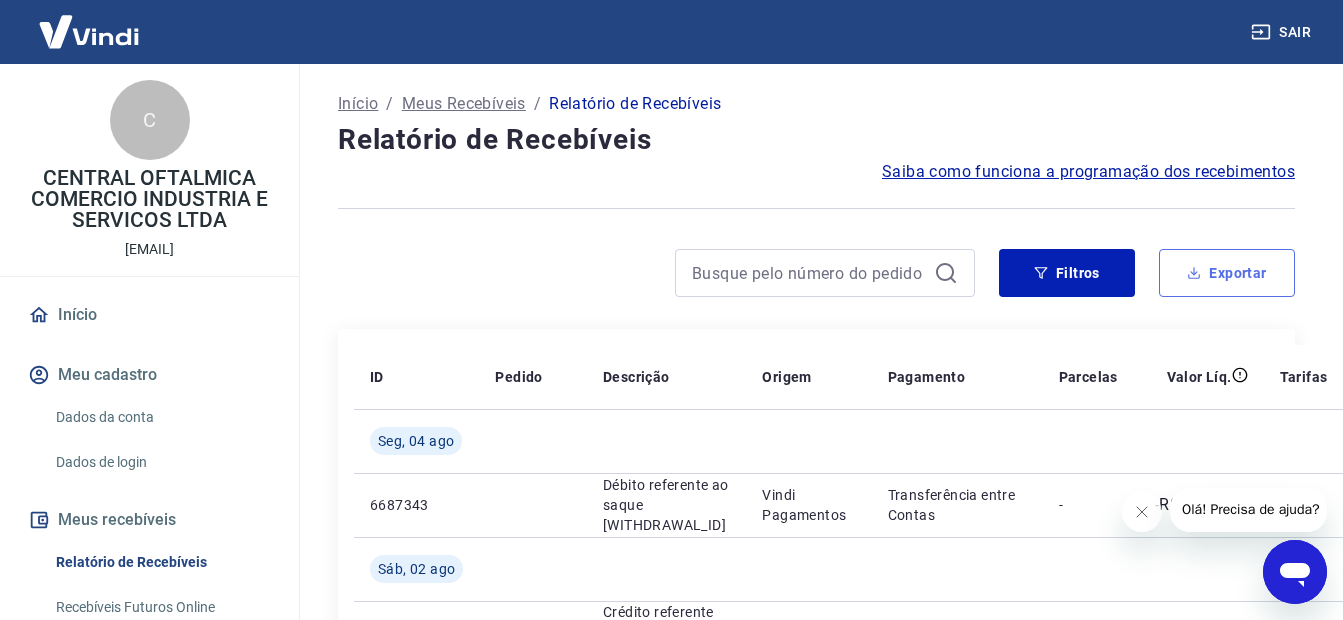 click on "Exportar" at bounding box center (1227, 273) 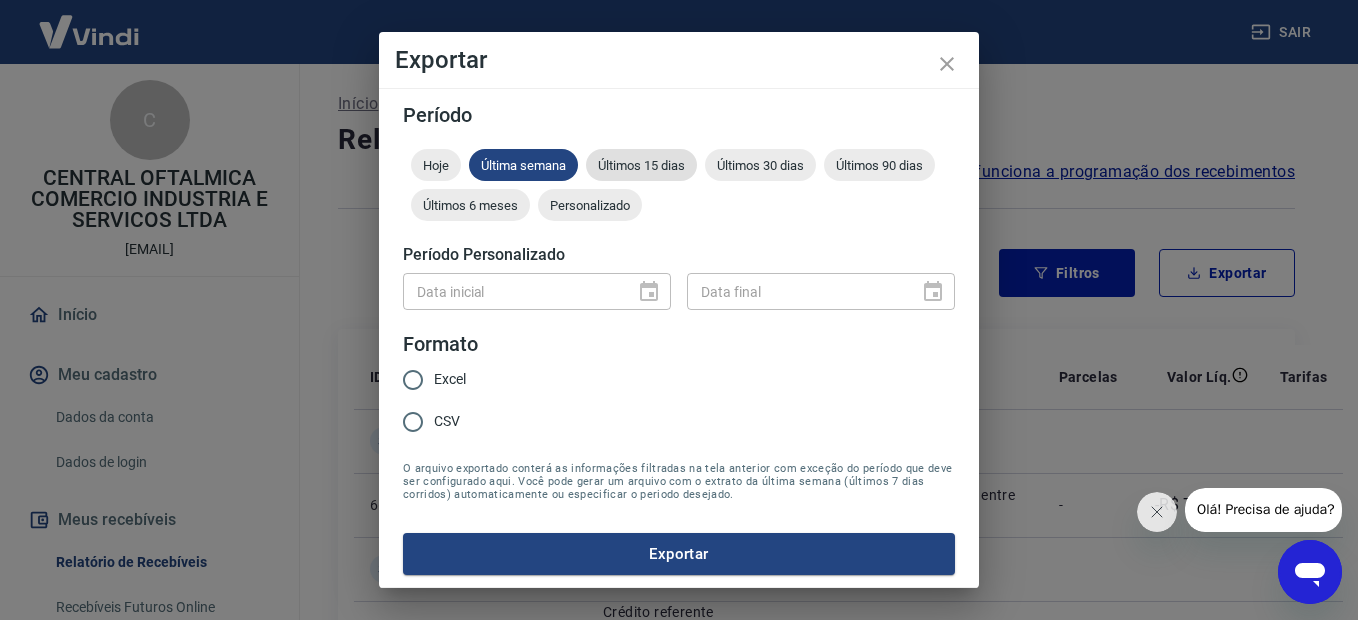 click on "Últimos 15 dias" at bounding box center [641, 165] 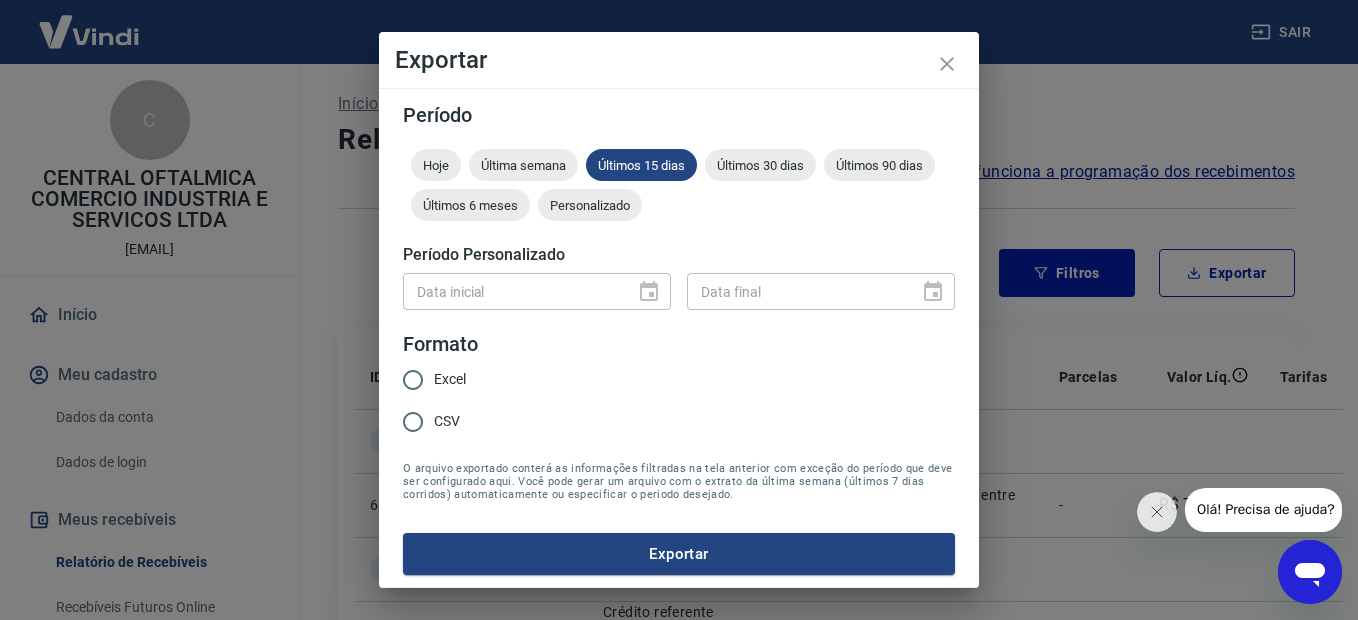 click on "CSV" at bounding box center [413, 422] 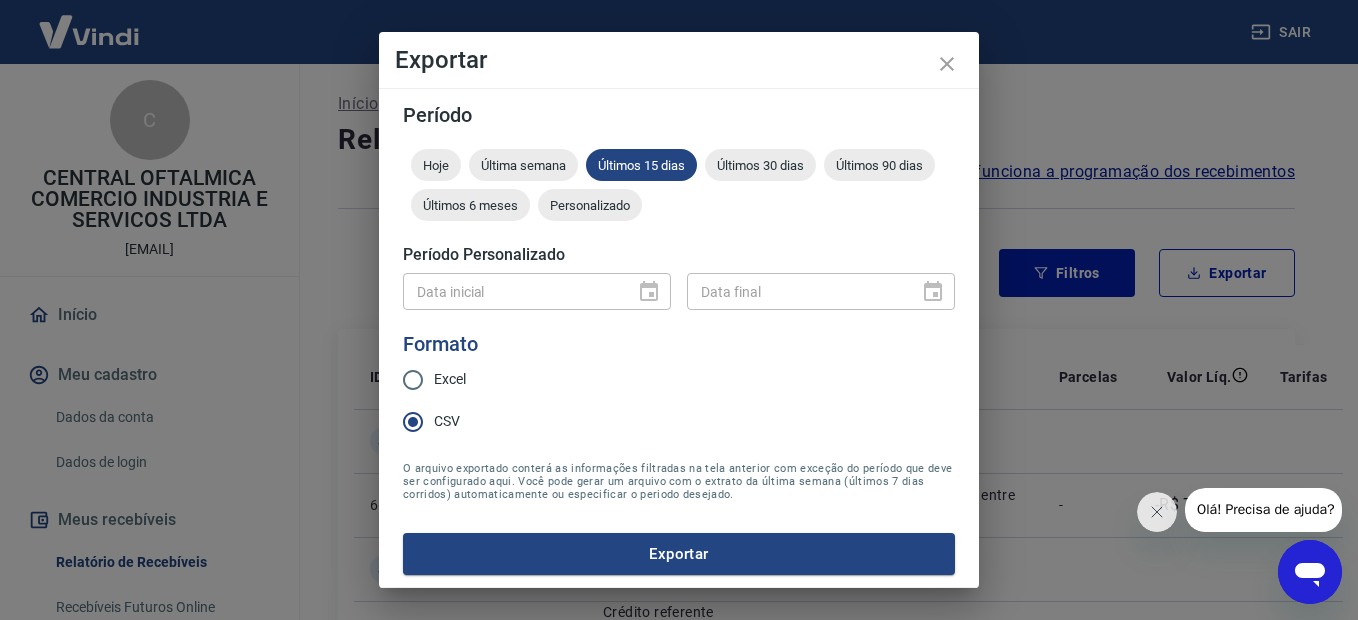 click on "Exportar" at bounding box center (679, 554) 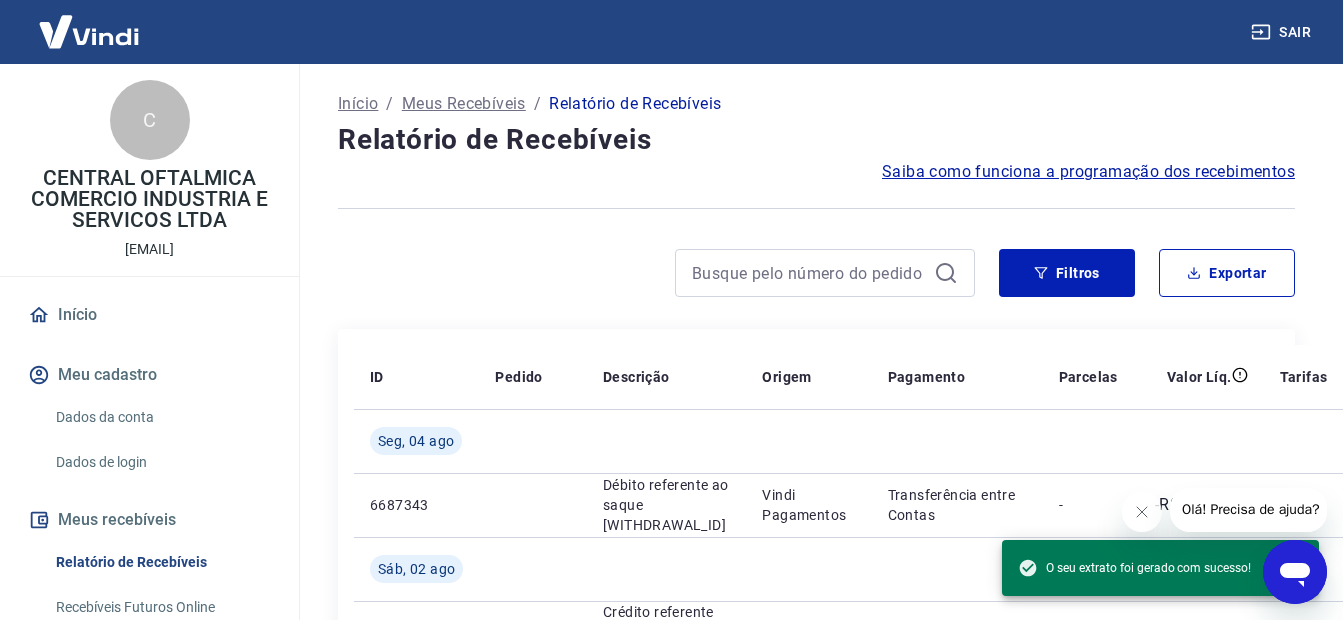 drag, startPoint x: 500, startPoint y: 294, endPoint x: 580, endPoint y: 284, distance: 80.622574 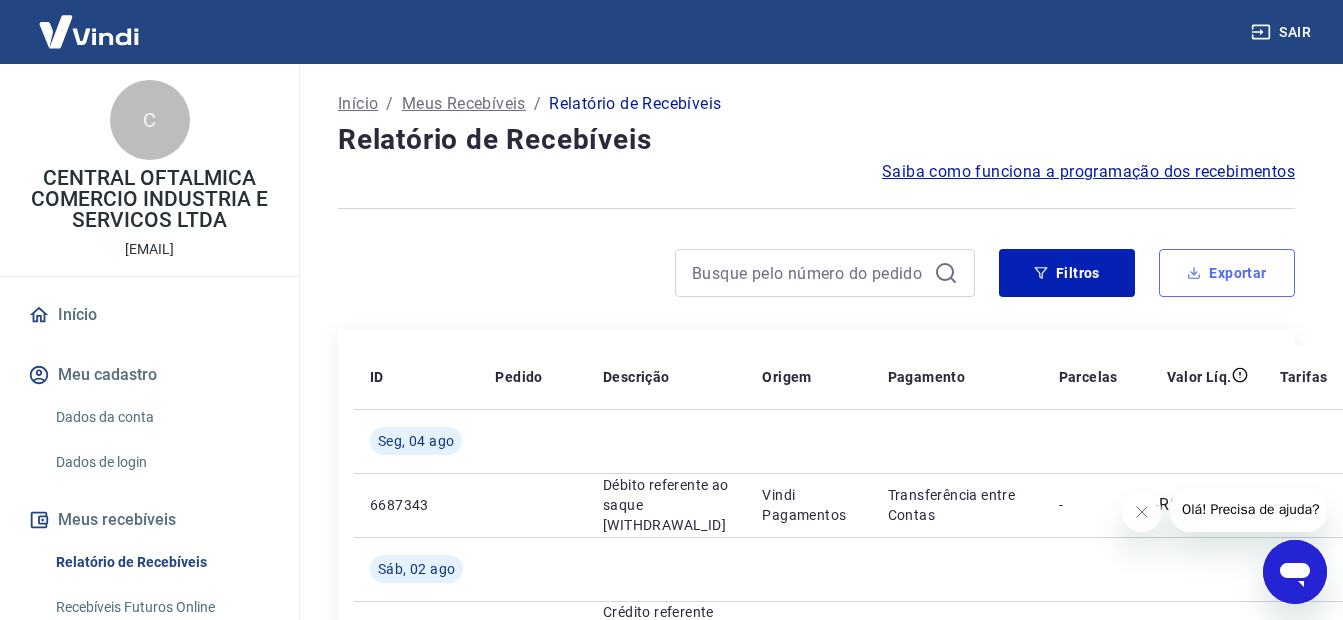 click on "Exportar" at bounding box center [1227, 273] 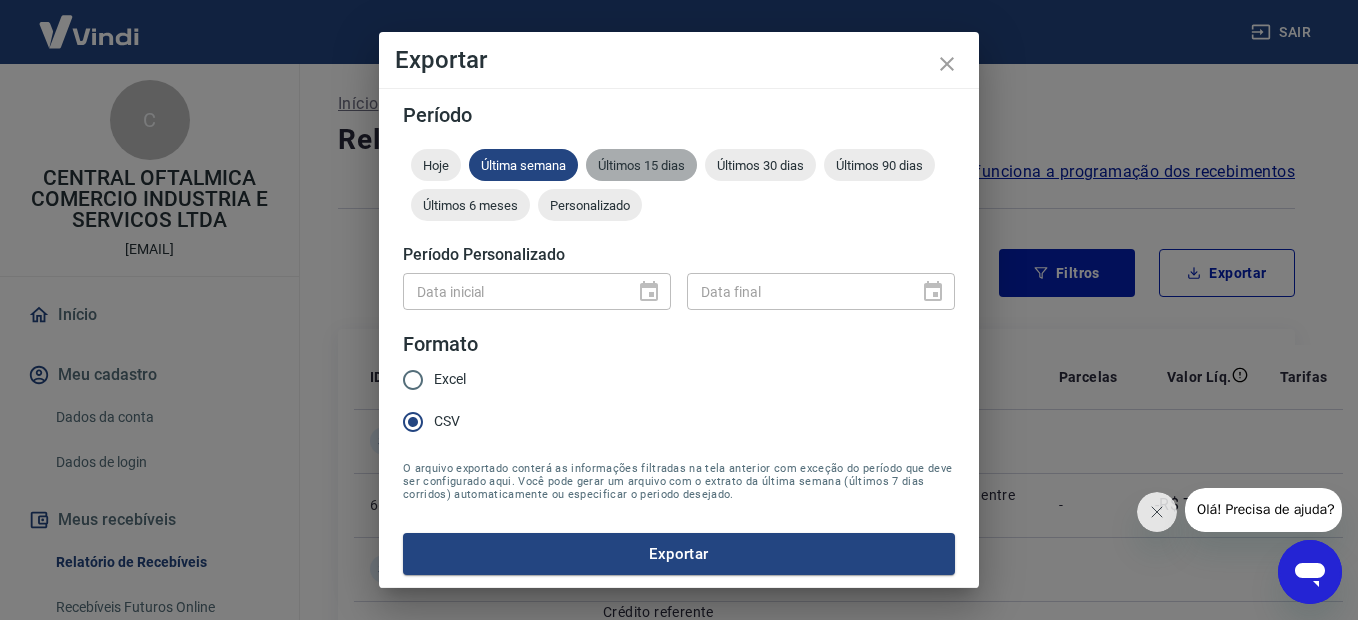 click on "Últimos 15 dias" at bounding box center [641, 165] 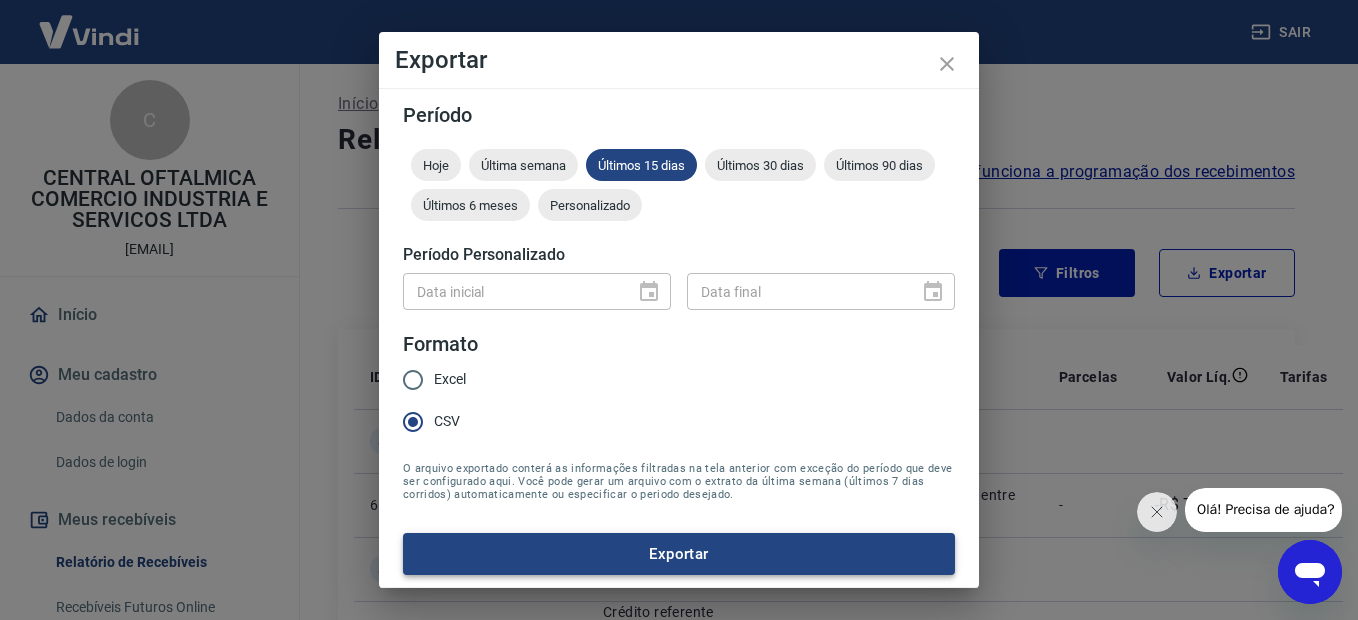 click on "Exportar" at bounding box center (679, 554) 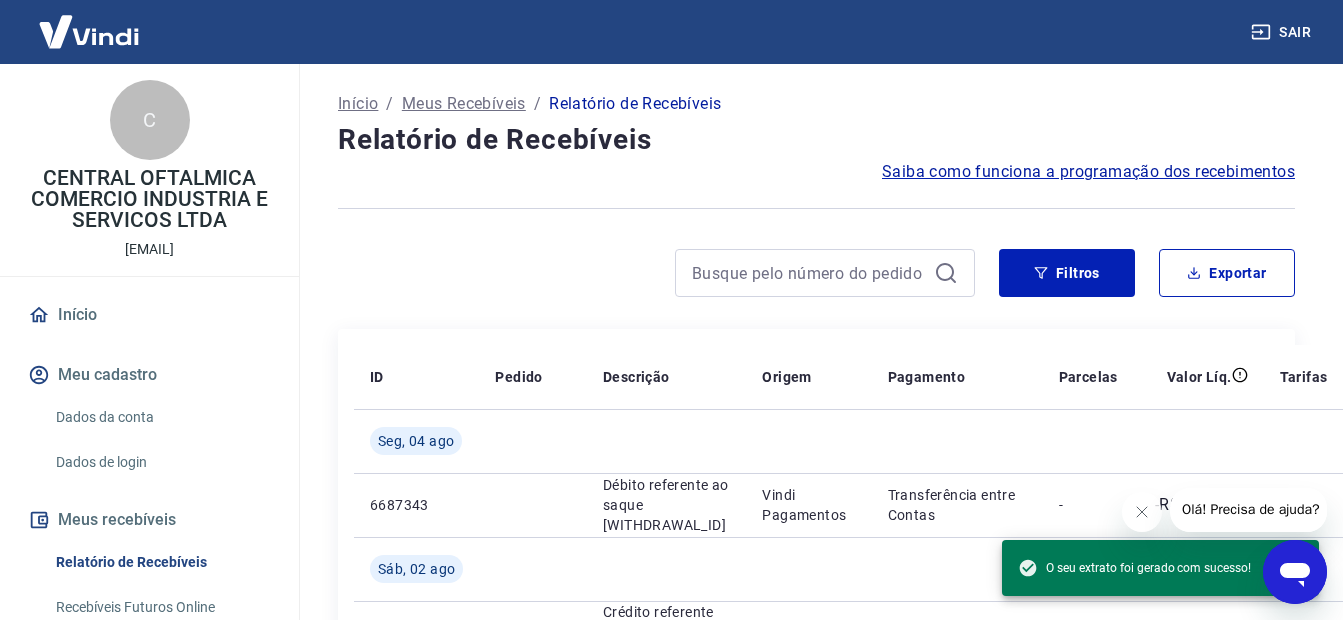 click at bounding box center [656, 273] 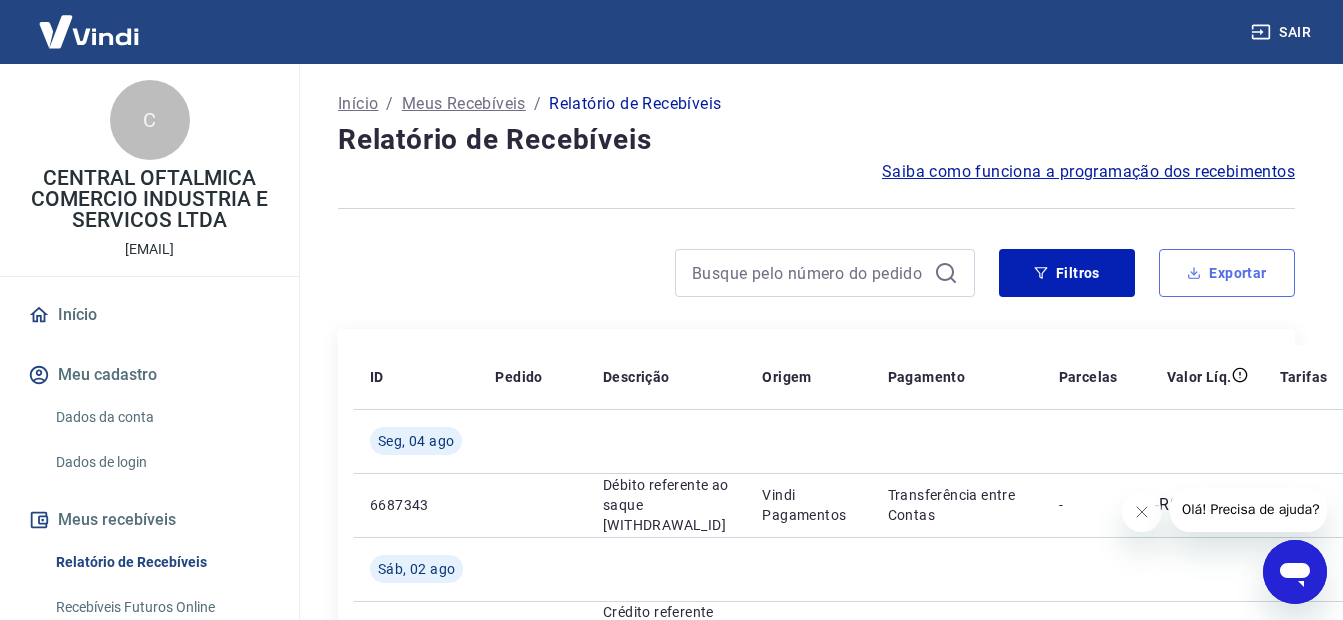 click on "Exportar" at bounding box center [1227, 273] 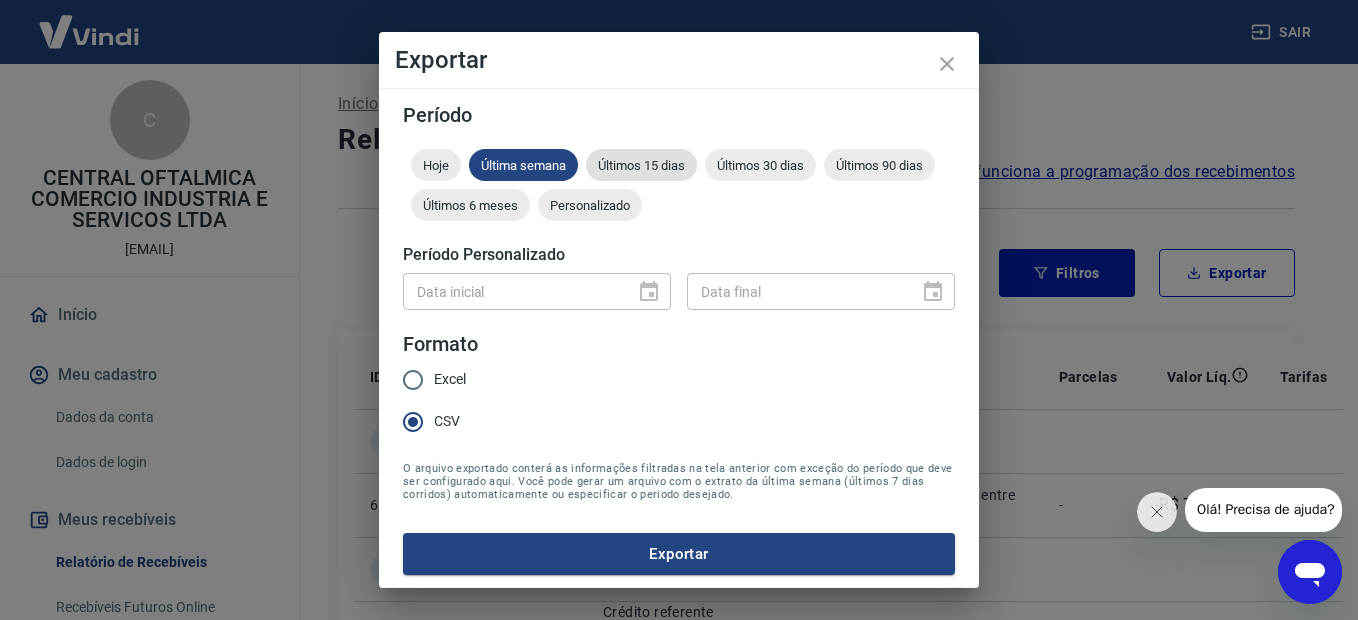 click on "Últimos 15 dias" at bounding box center (641, 165) 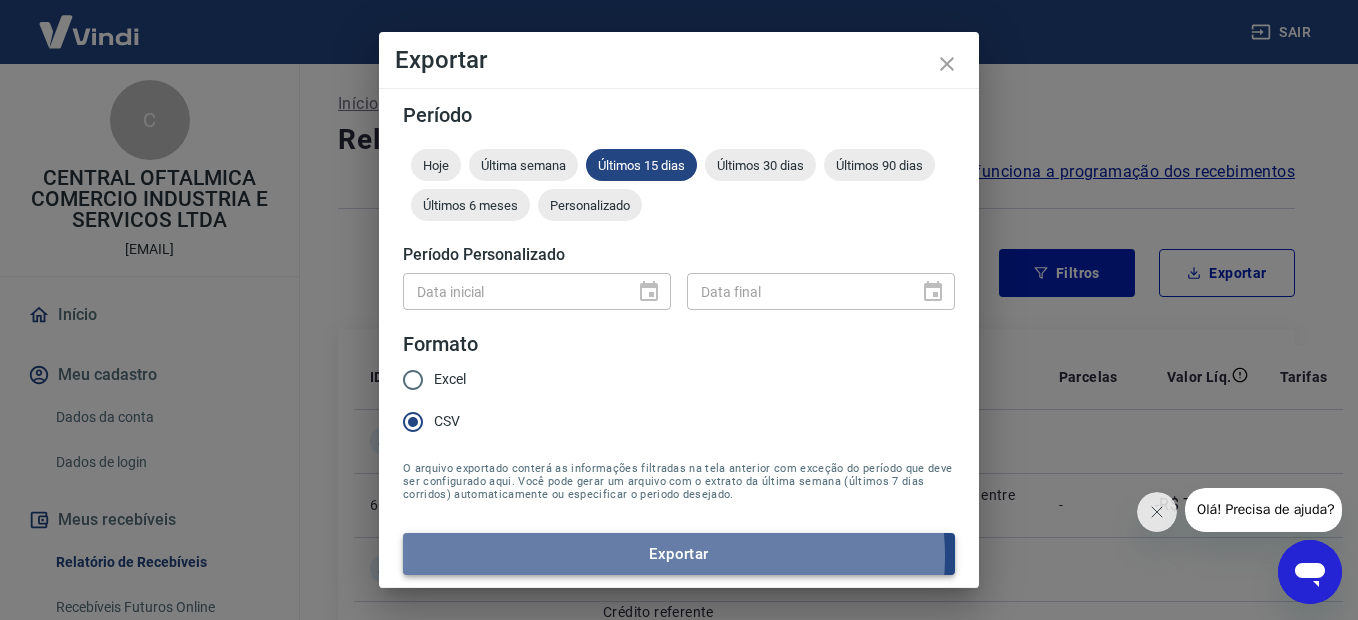 click on "Exportar" at bounding box center [679, 554] 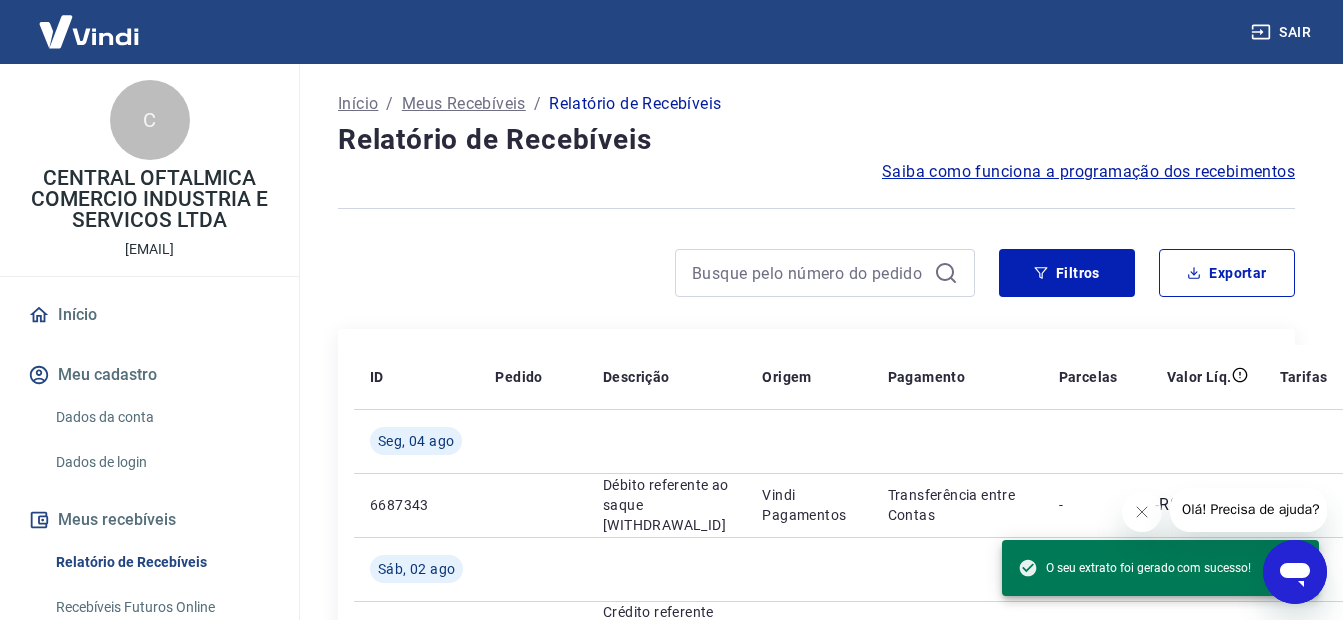 click on "Filtros Exportar" at bounding box center (816, 281) 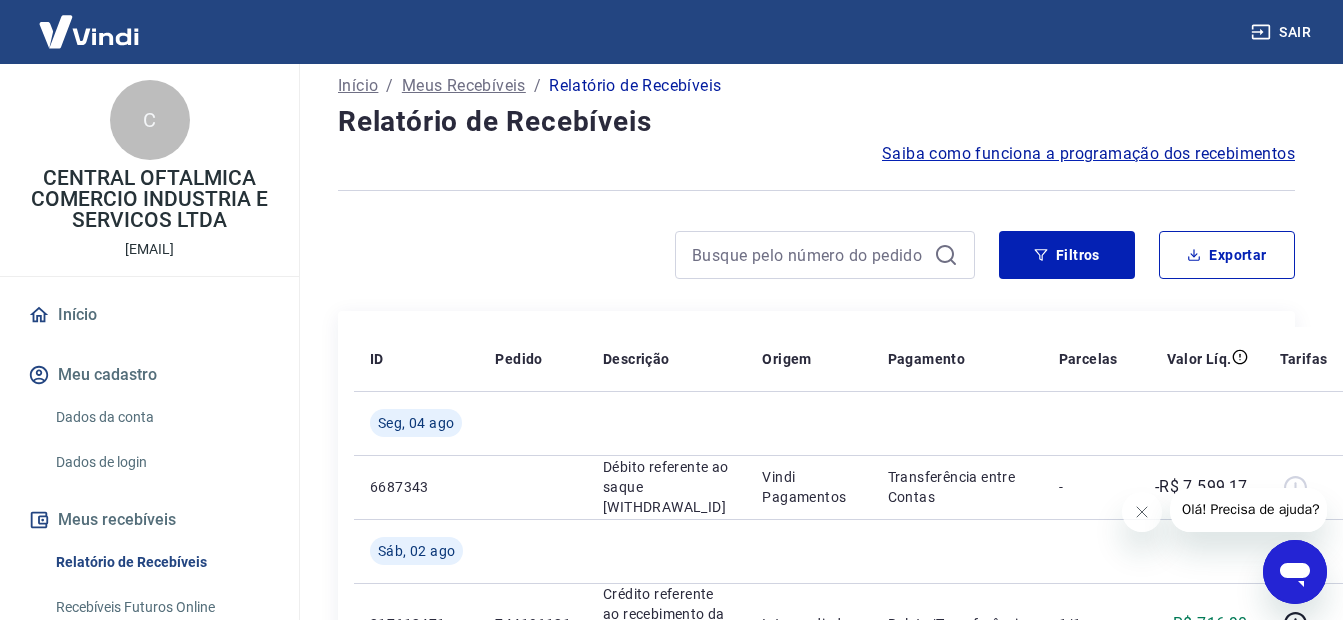 scroll, scrollTop: 0, scrollLeft: 0, axis: both 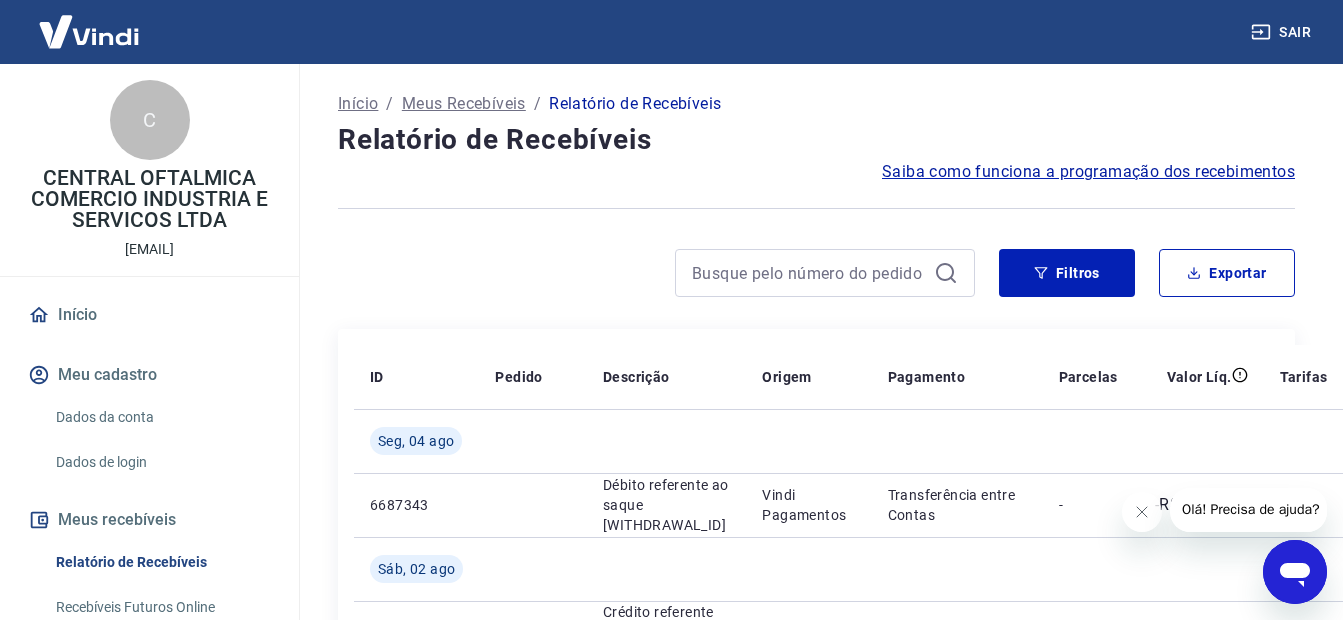 click on "Meus Recebíveis" at bounding box center (464, 104) 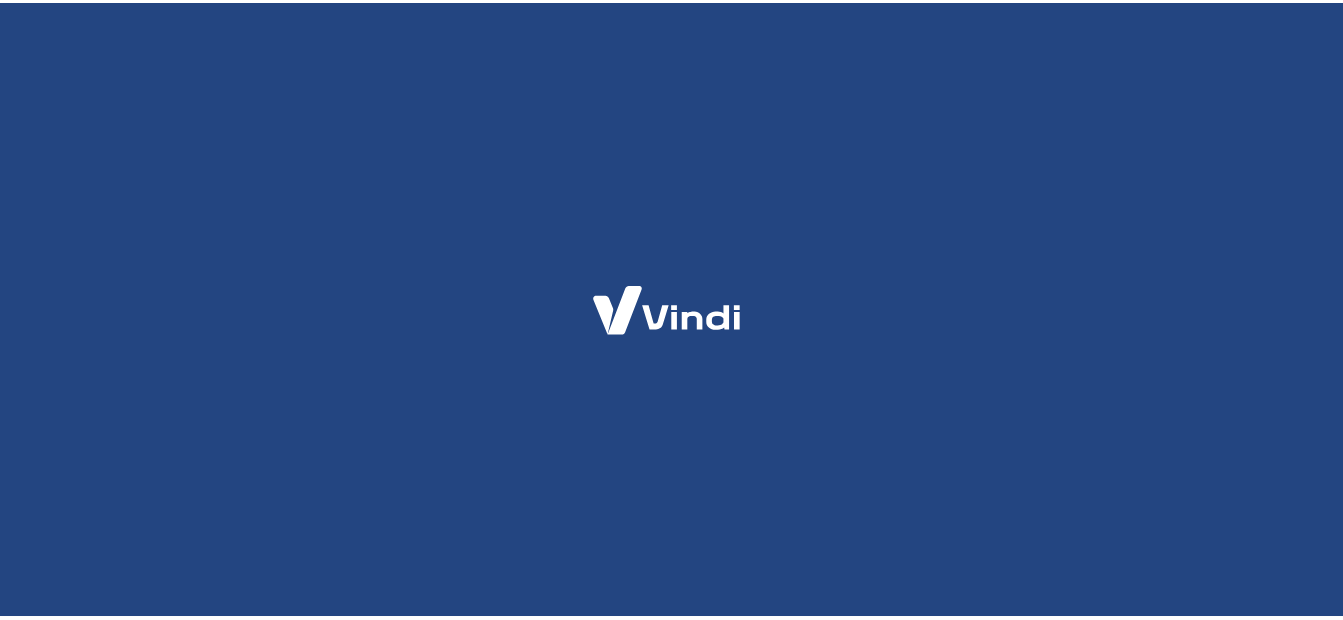 scroll, scrollTop: 0, scrollLeft: 0, axis: both 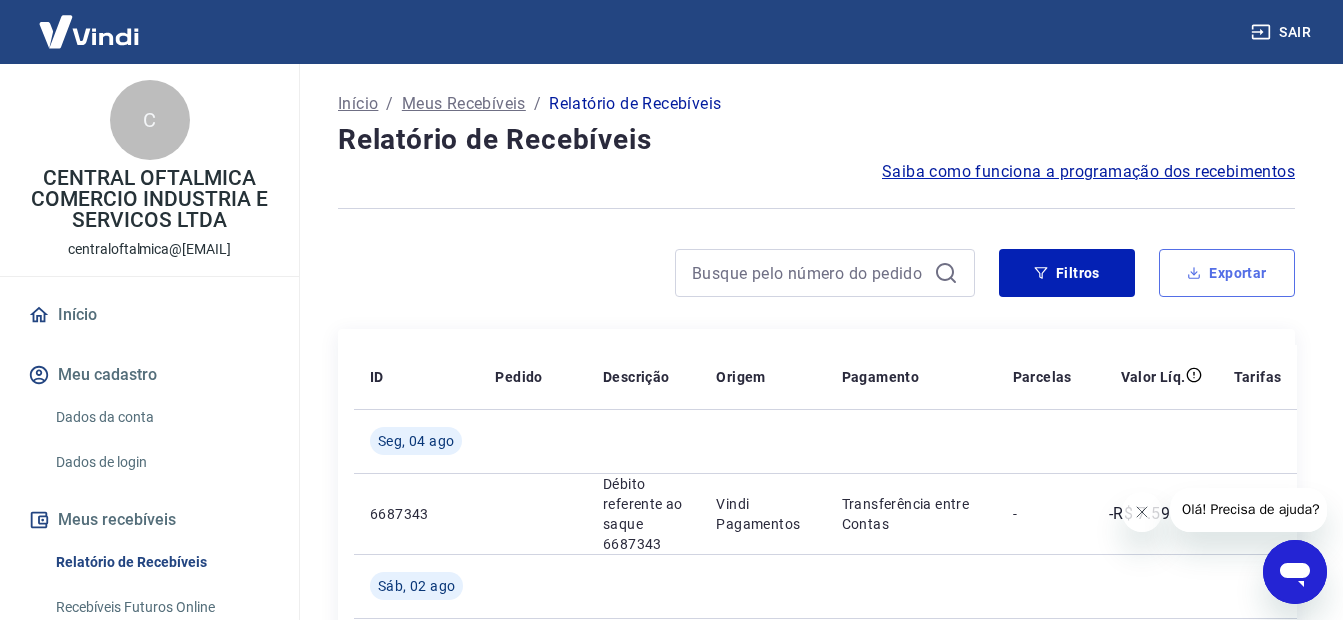 click on "Exportar" at bounding box center [1227, 273] 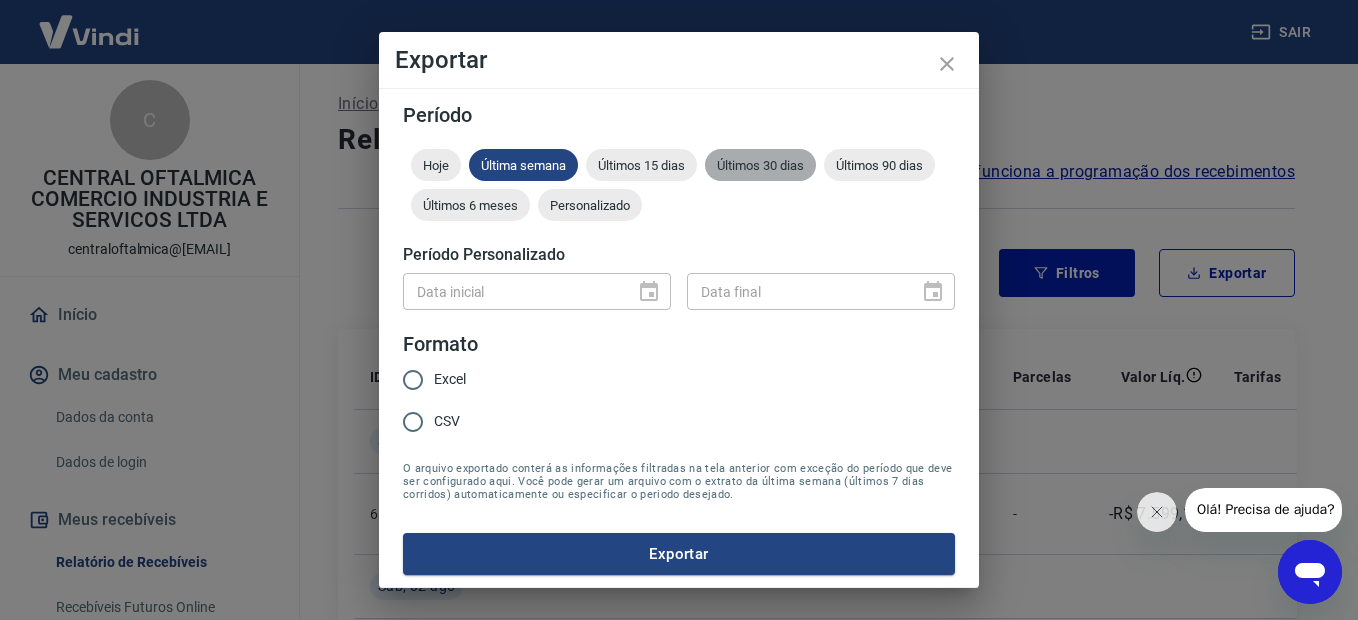 click on "Últimos 30 dias" at bounding box center (760, 165) 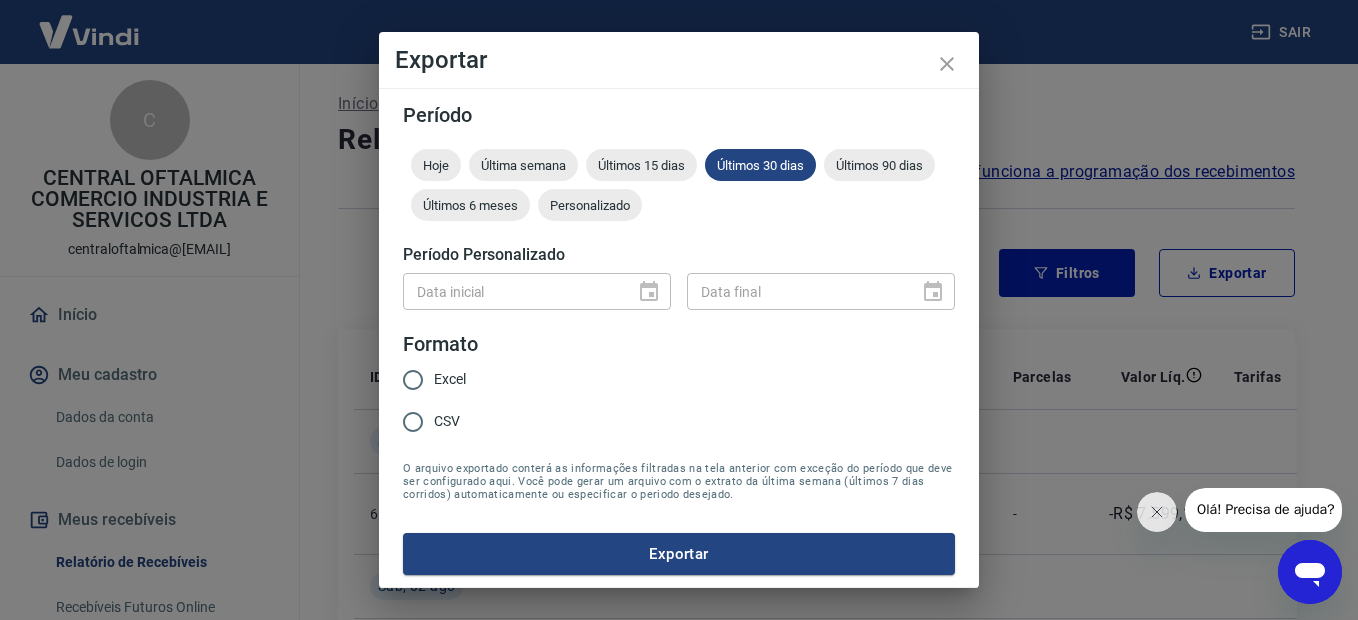 click on "CSV" at bounding box center (413, 422) 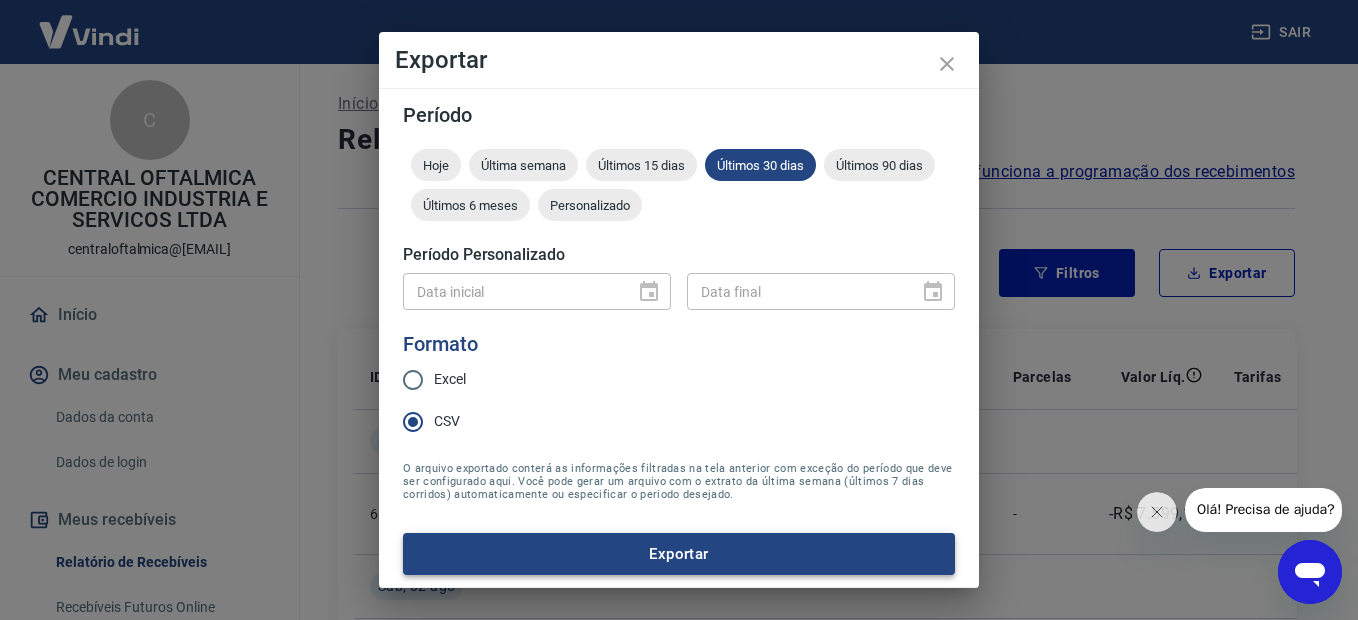 click on "Exportar" at bounding box center [679, 554] 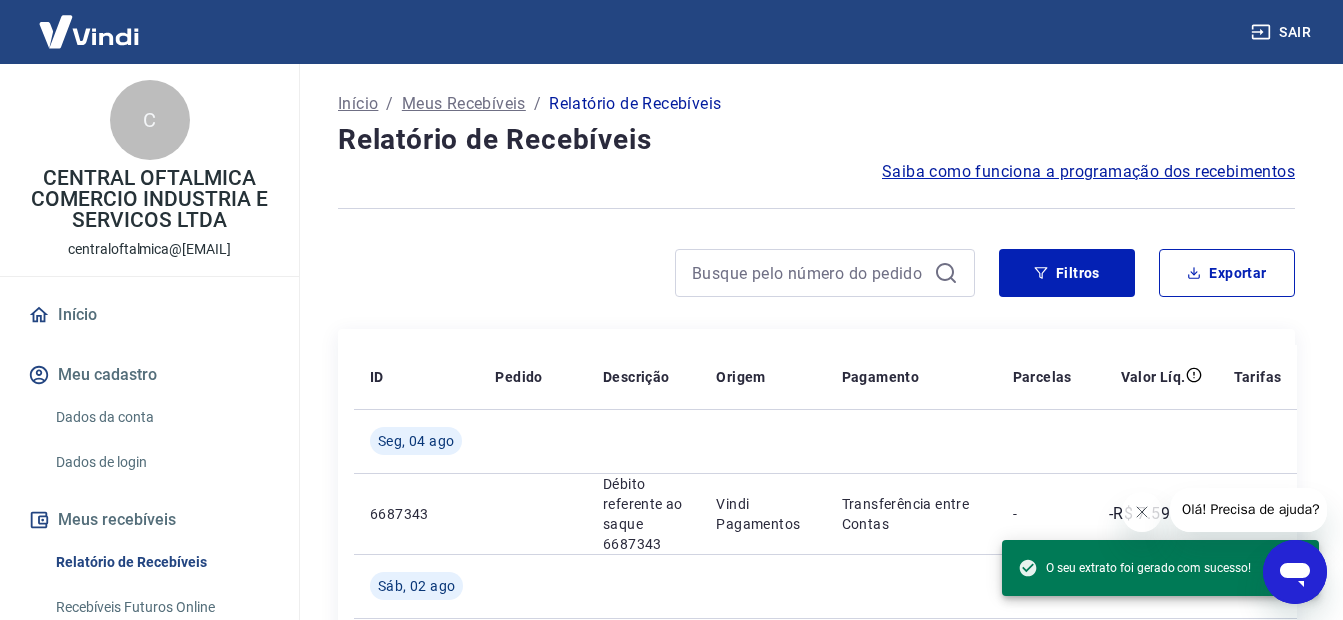 click at bounding box center [656, 273] 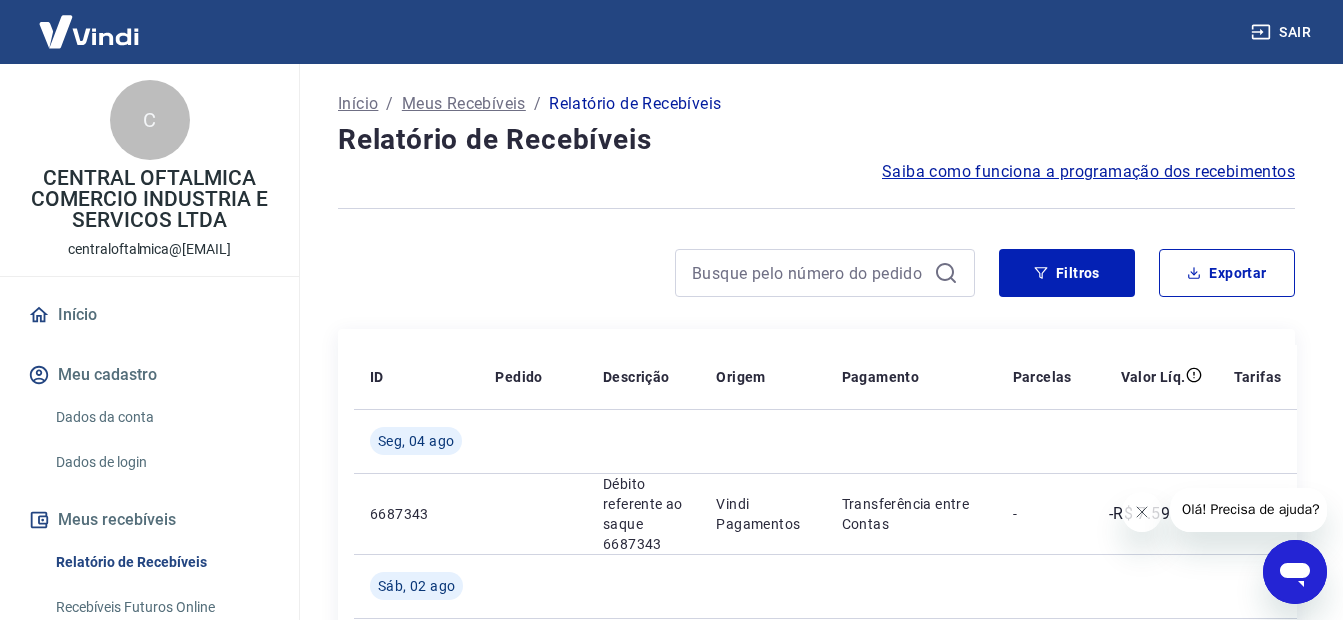 click on "Sair" at bounding box center (1283, 32) 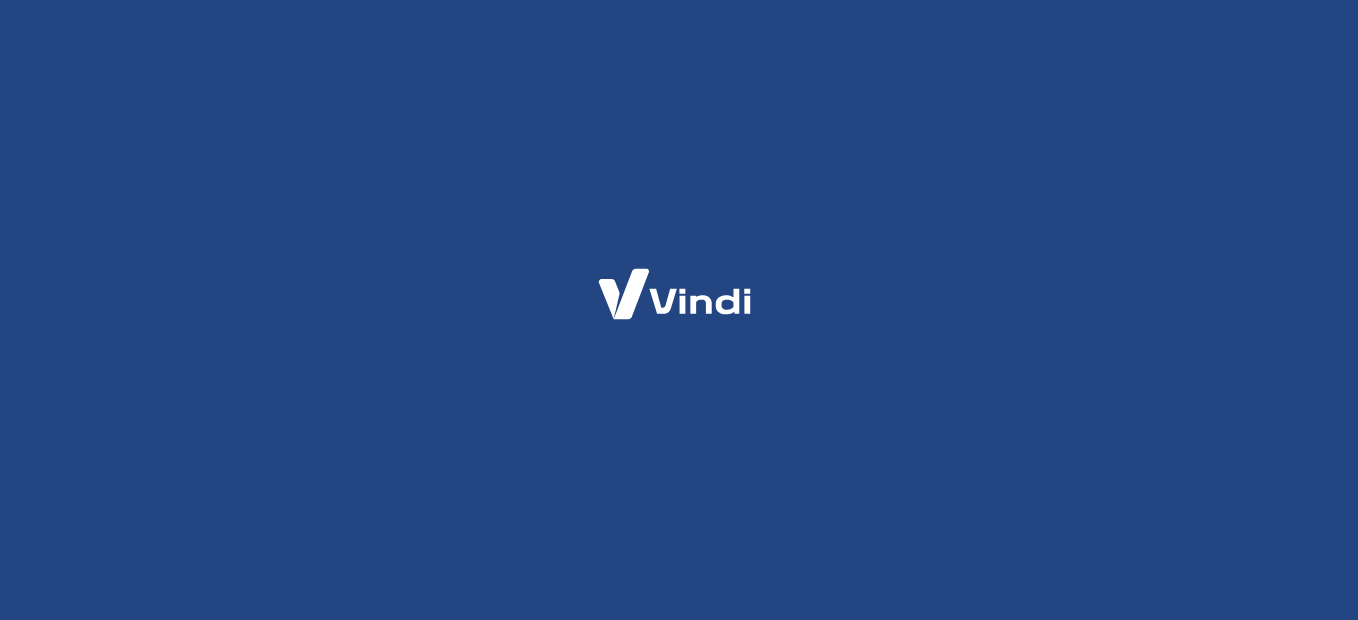 scroll, scrollTop: 0, scrollLeft: 0, axis: both 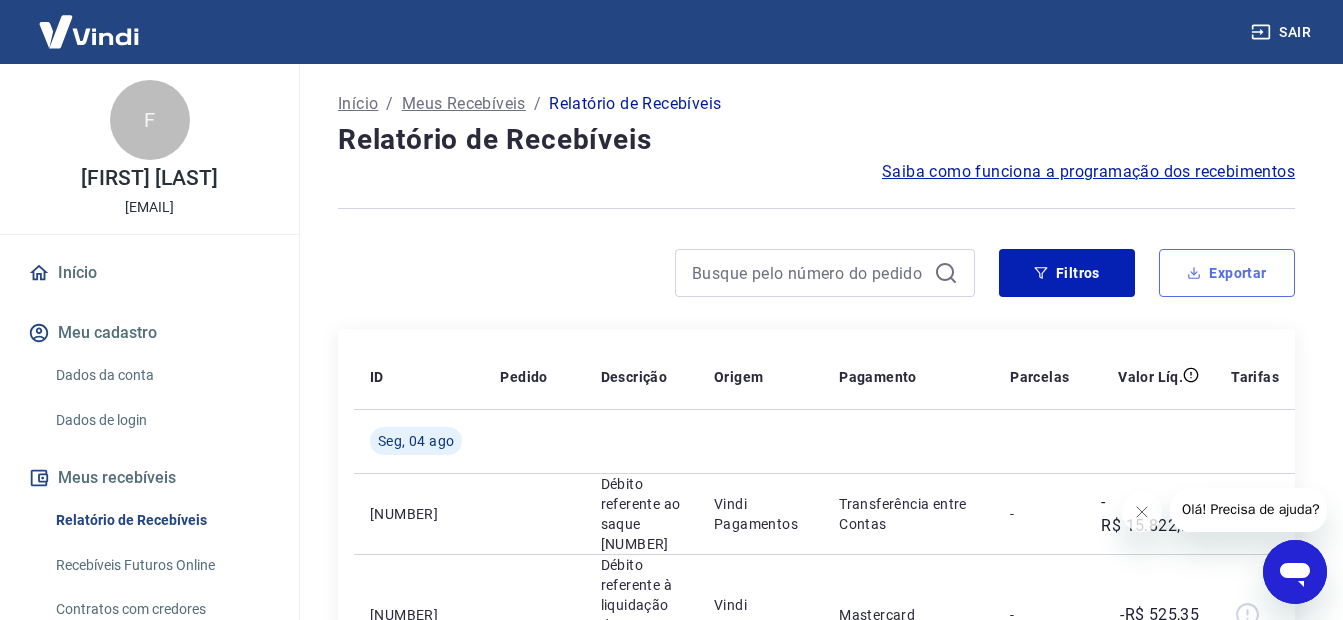 click on "Exportar" at bounding box center (1227, 273) 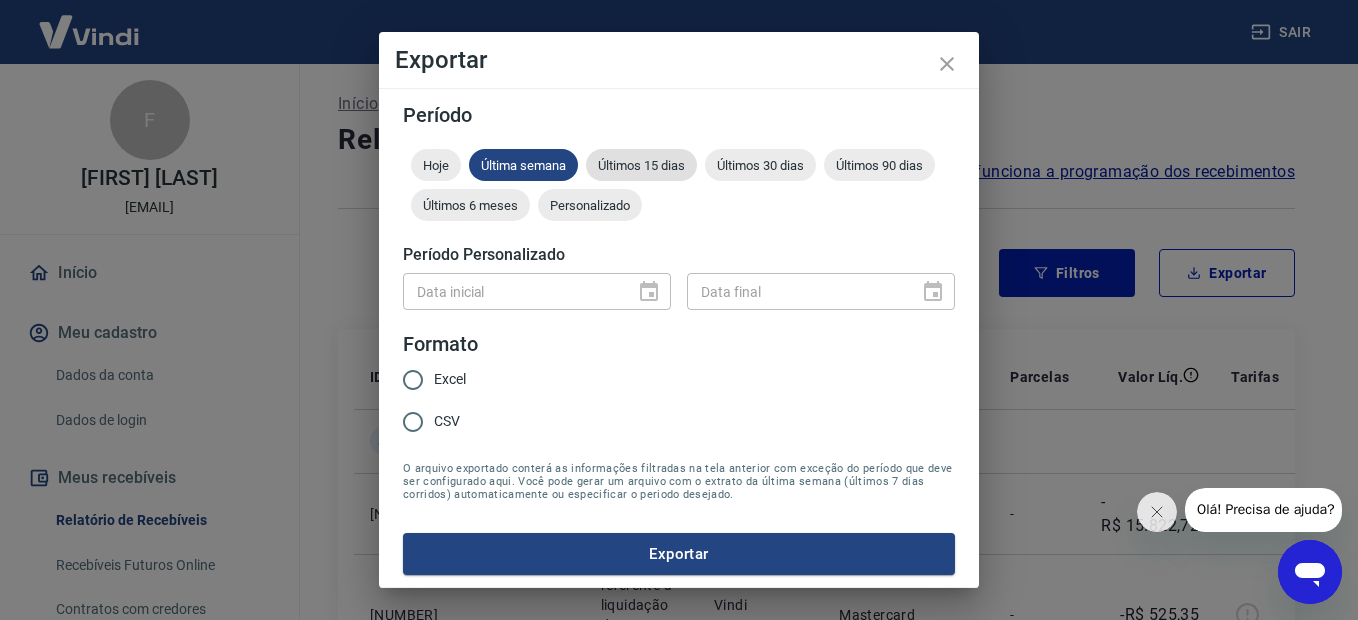 click on "Últimos 15 dias" at bounding box center [641, 165] 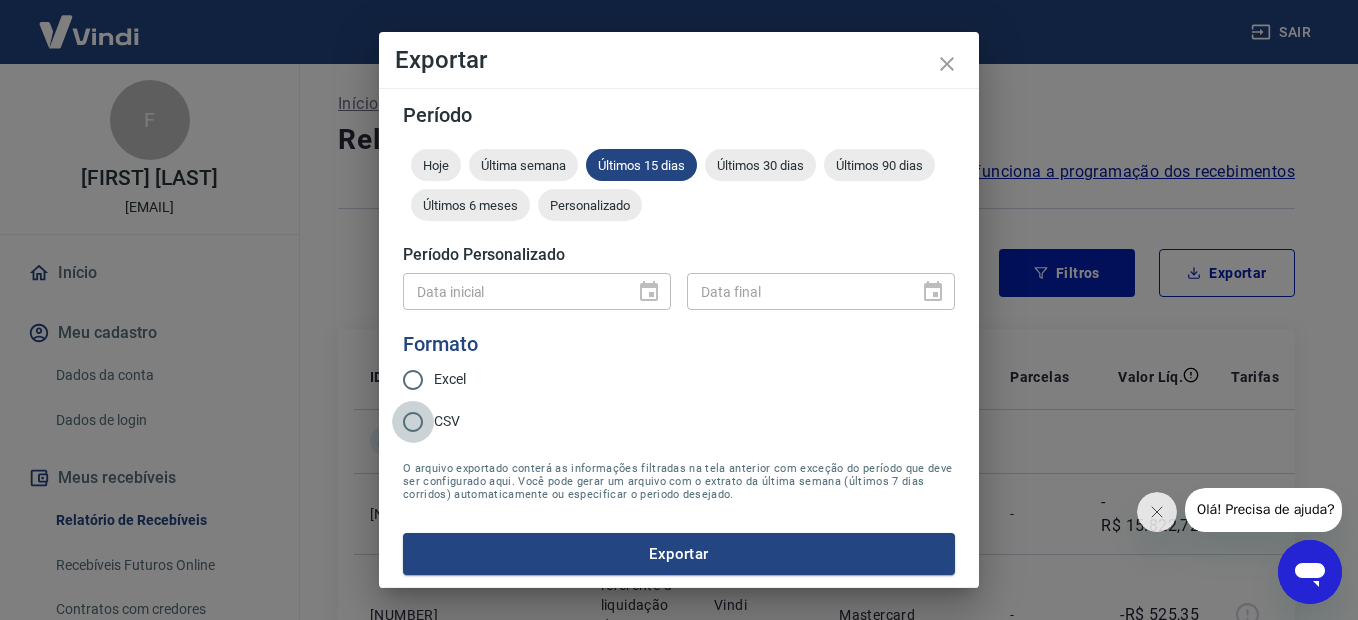 click on "CSV" at bounding box center [413, 422] 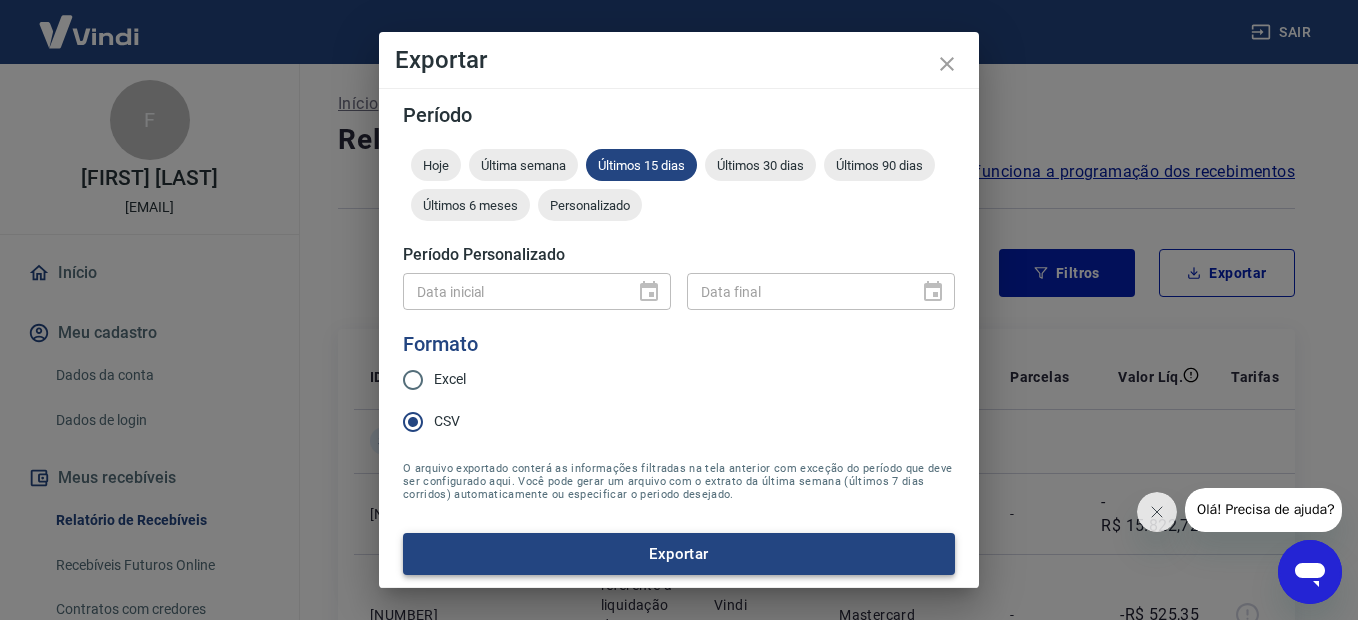 click on "Exportar" at bounding box center [679, 554] 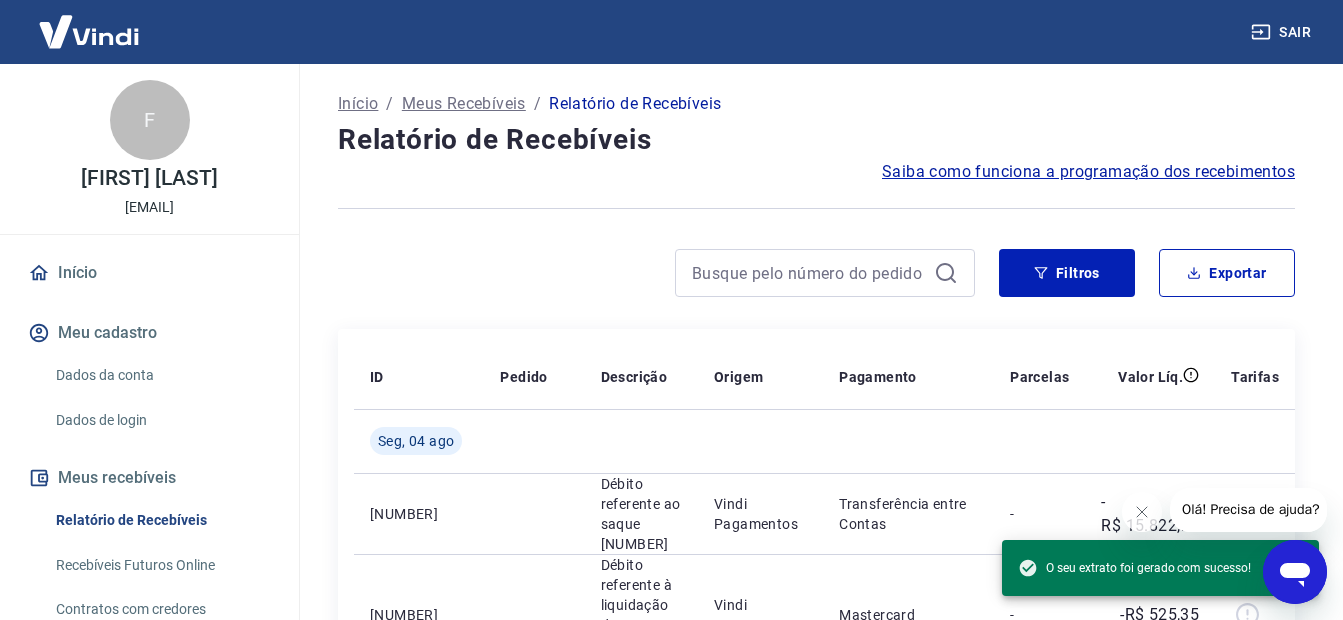 click at bounding box center (656, 273) 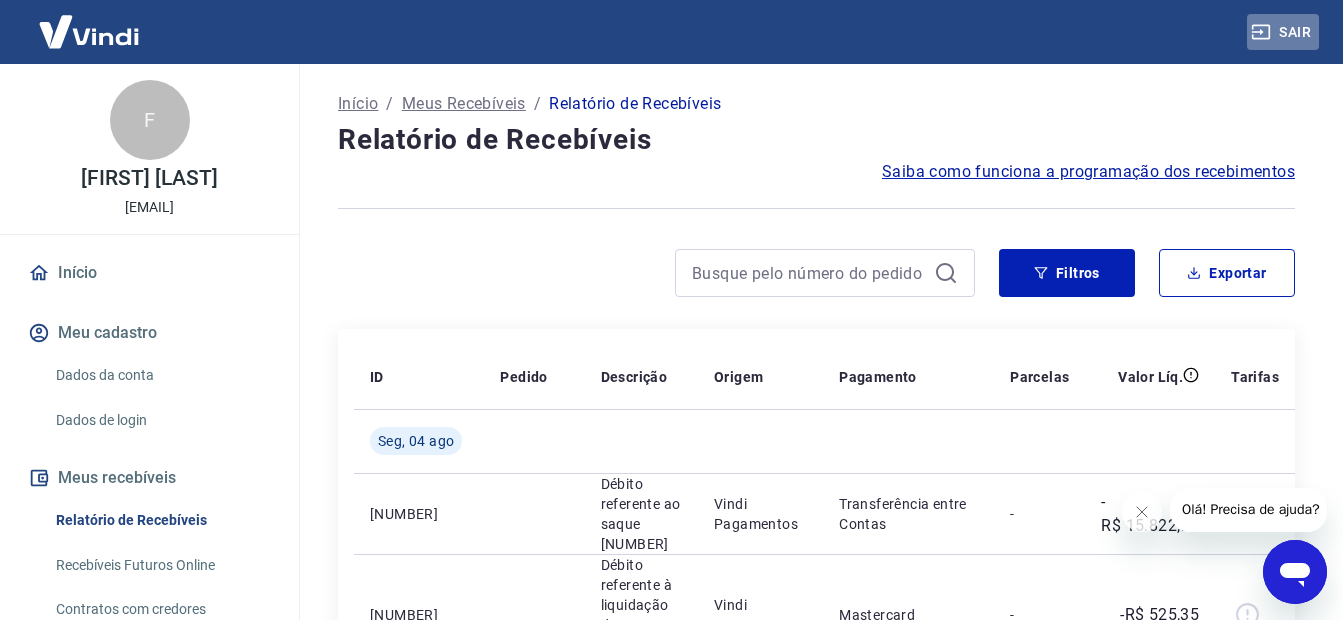 click on "Sair" at bounding box center (1283, 32) 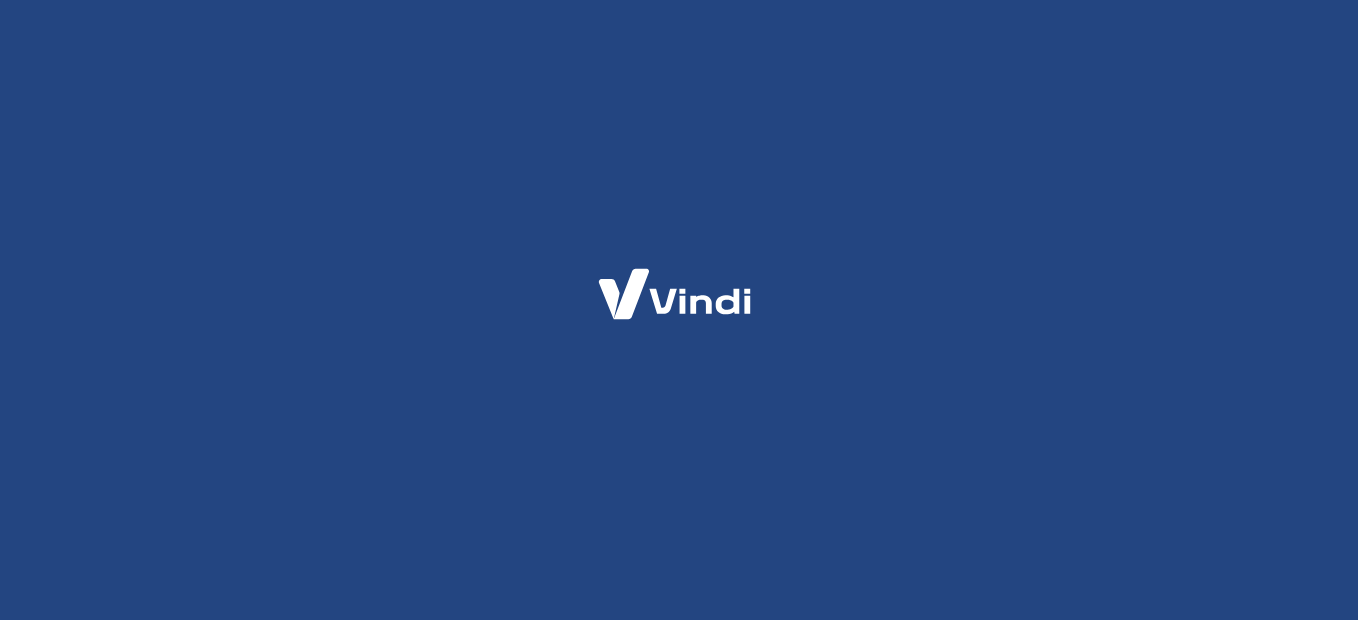 scroll, scrollTop: 0, scrollLeft: 0, axis: both 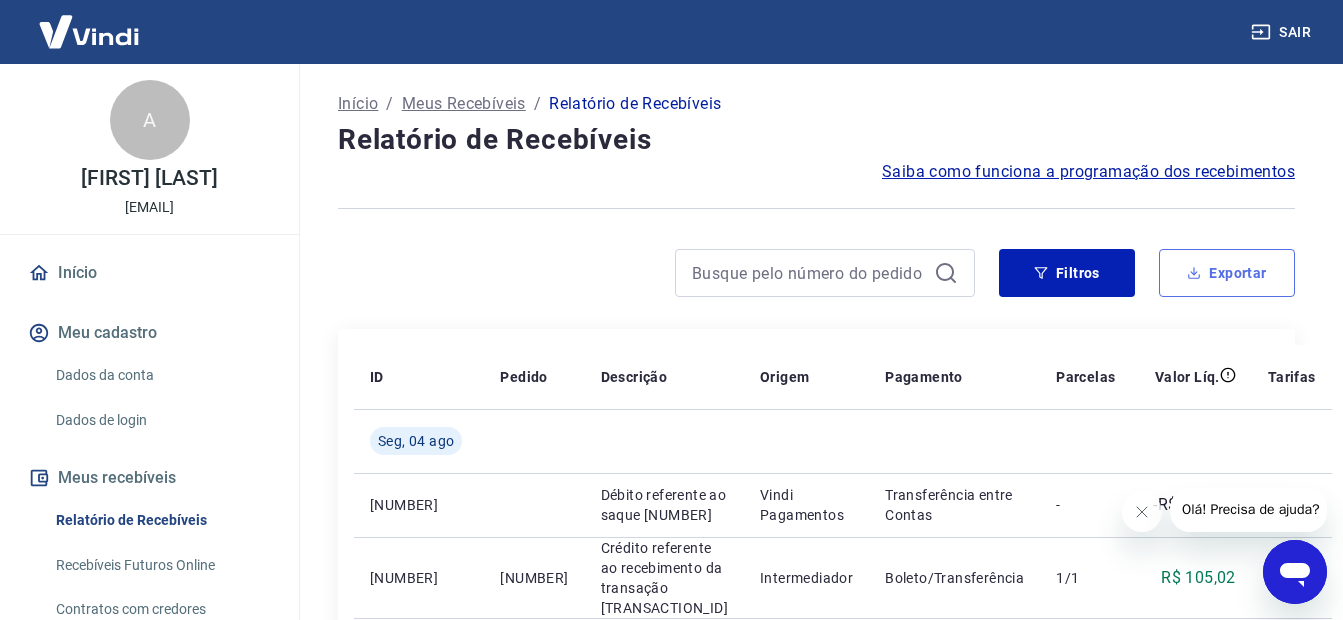 click on "Exportar" at bounding box center [1227, 273] 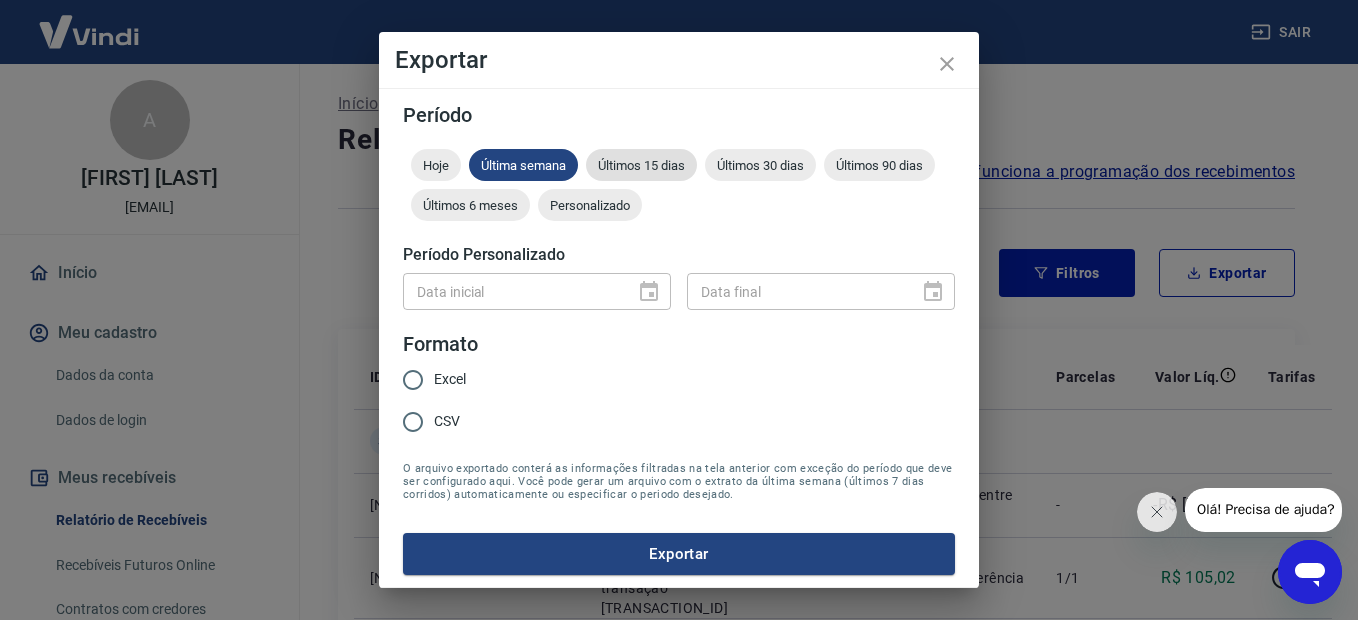 click on "Últimos 15 dias" at bounding box center [641, 165] 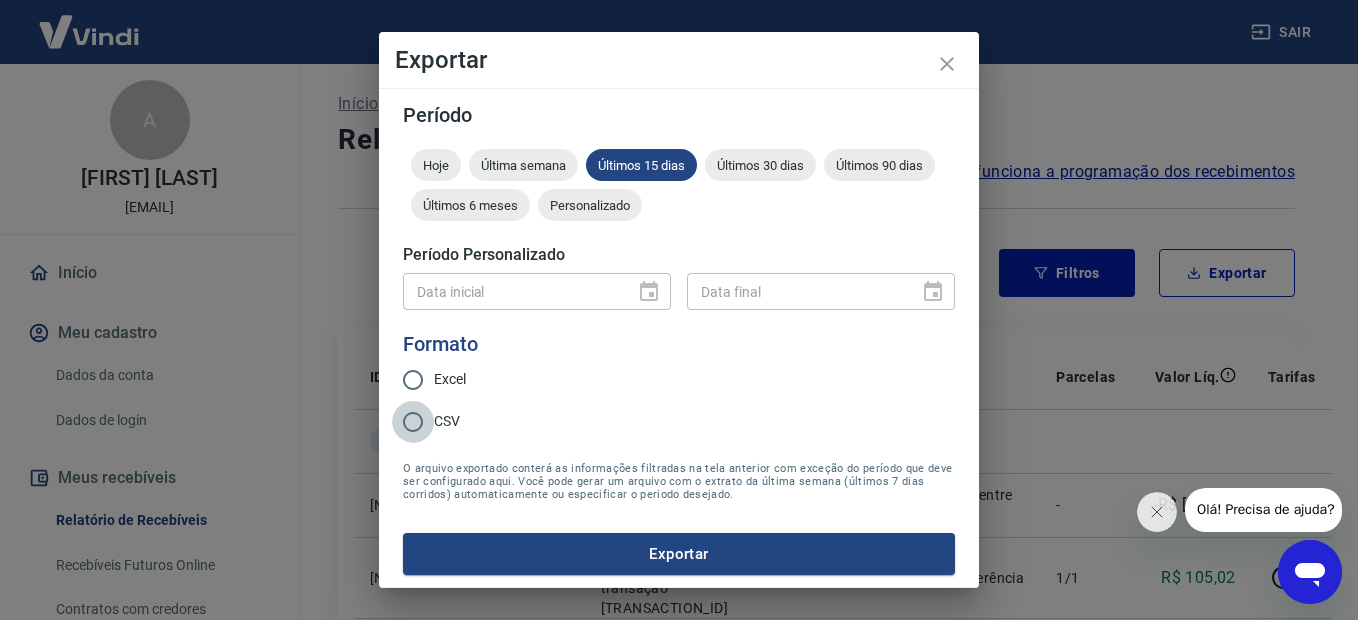 click on "CSV" at bounding box center [413, 422] 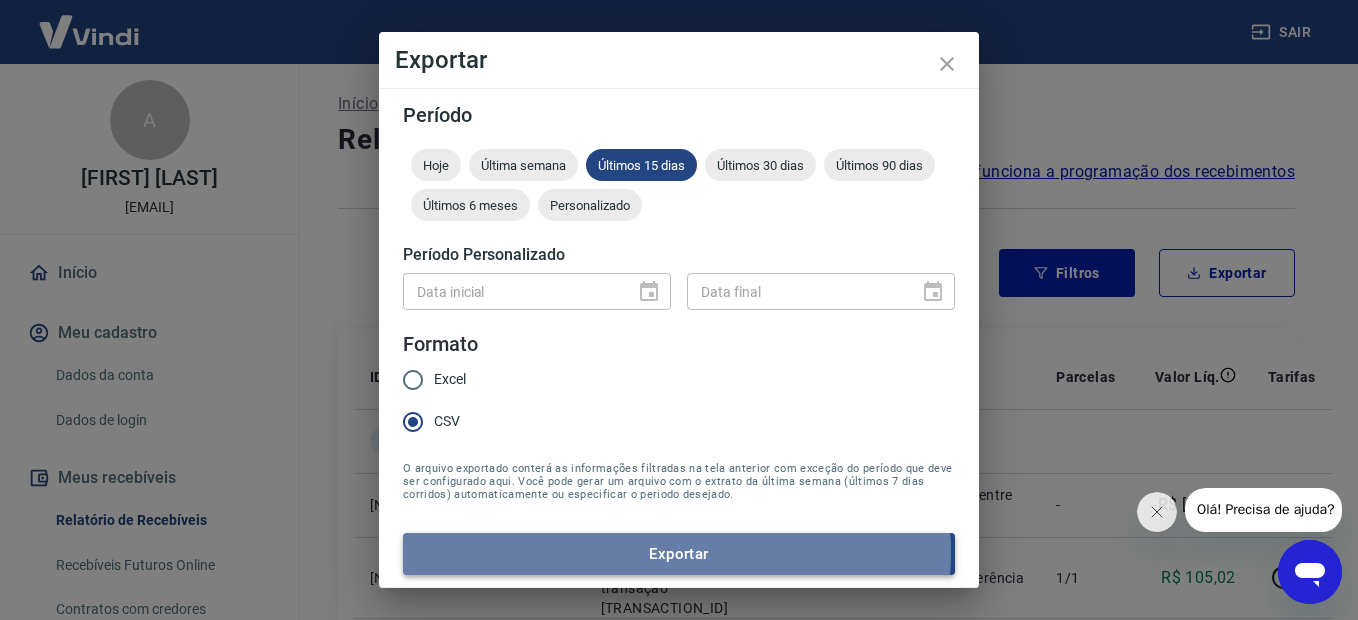 click on "Exportar" at bounding box center [679, 554] 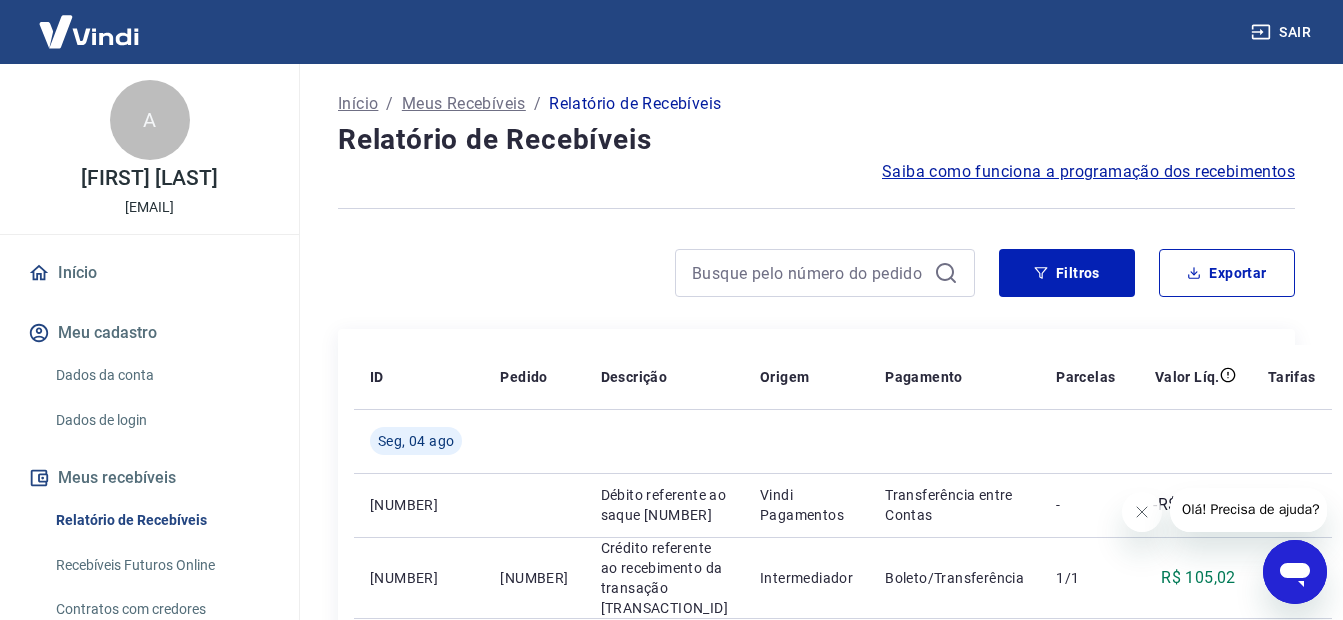 drag, startPoint x: 500, startPoint y: 251, endPoint x: 455, endPoint y: 251, distance: 45 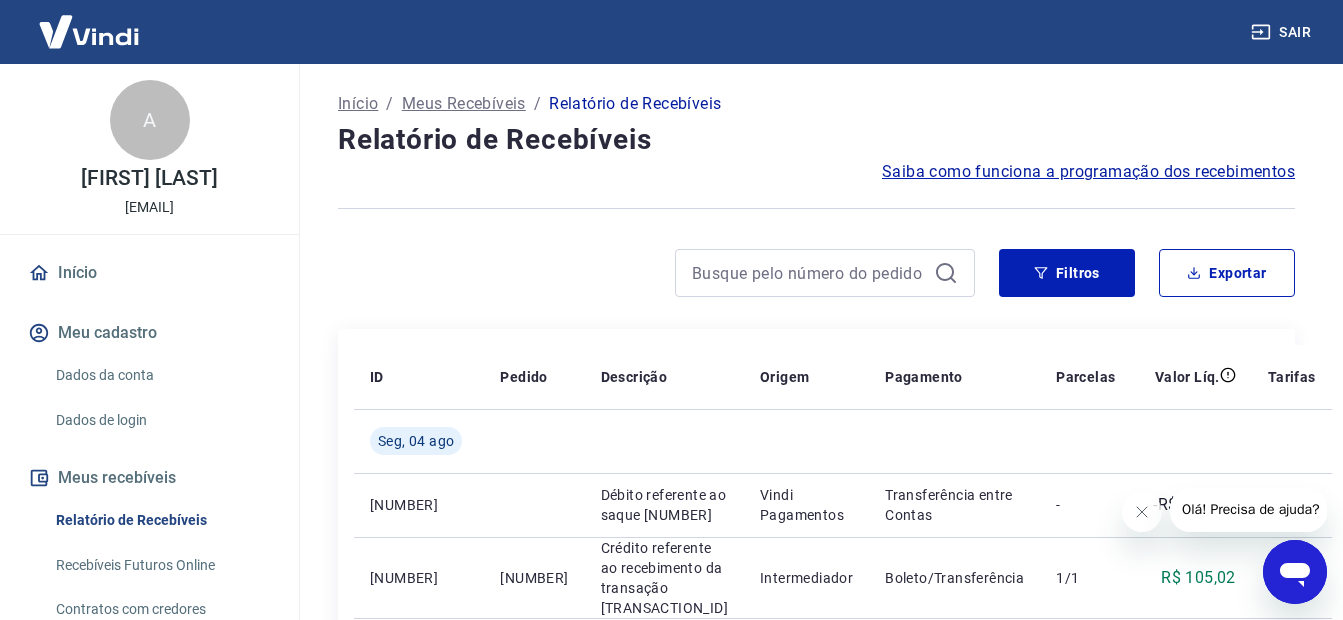 click on "Início" at bounding box center [149, 273] 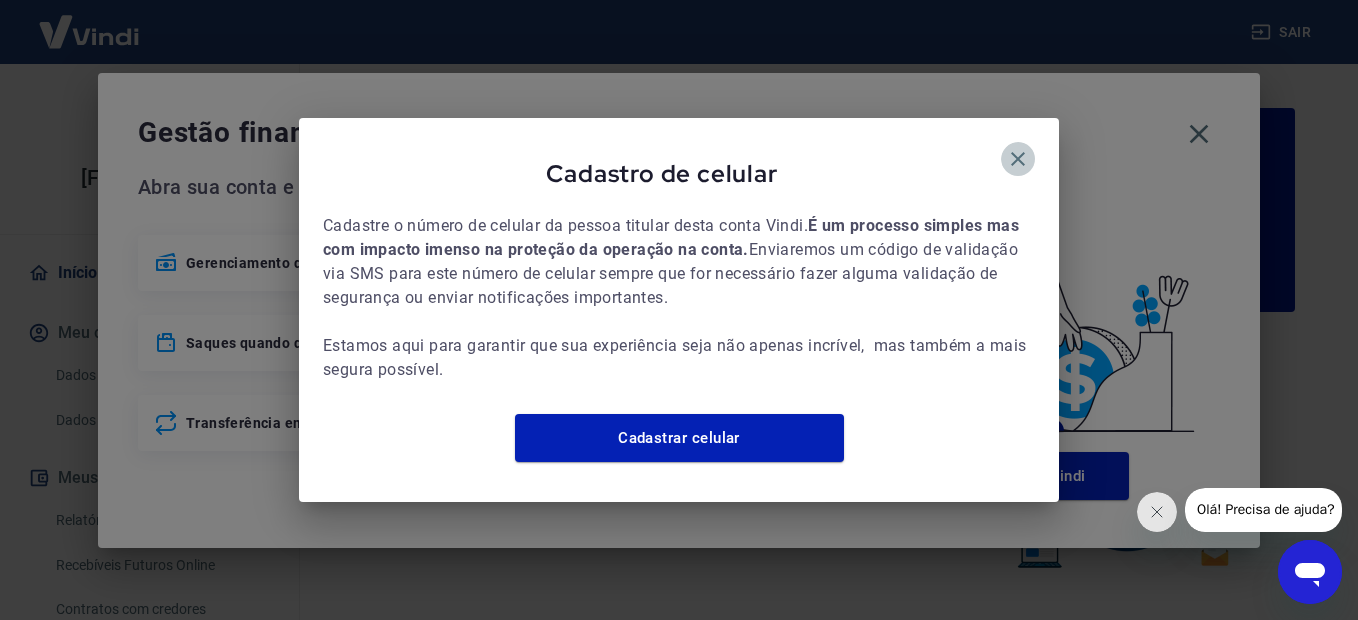 click 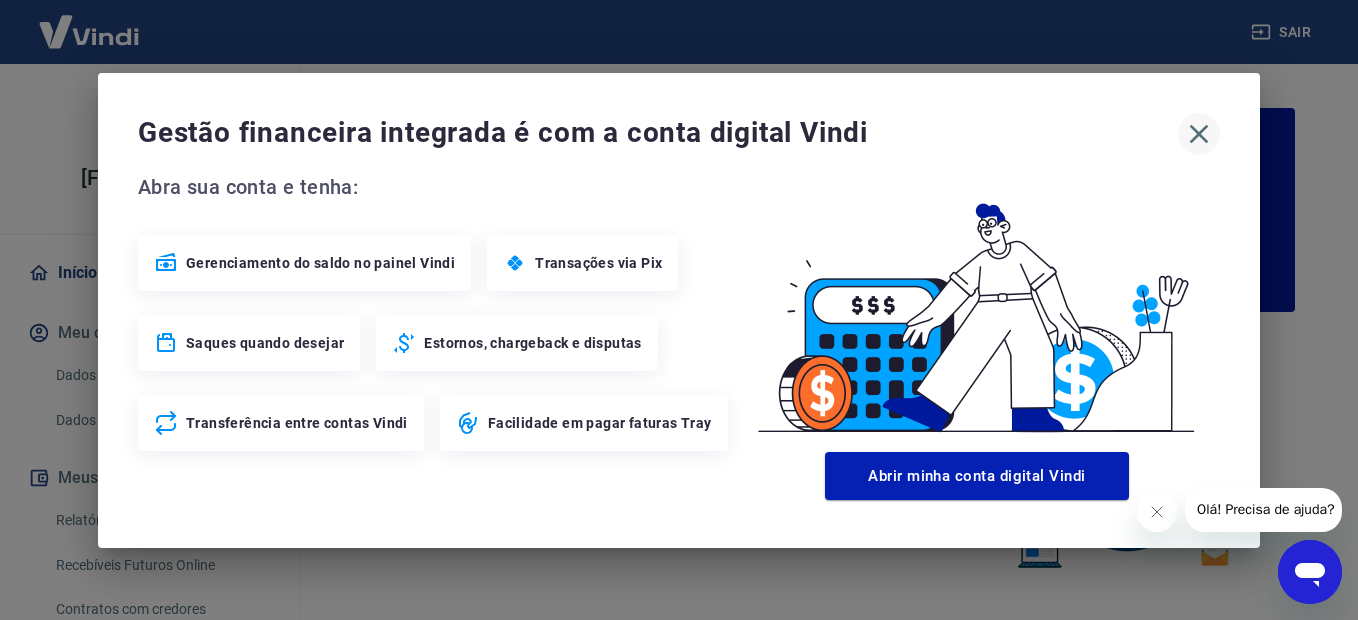 click 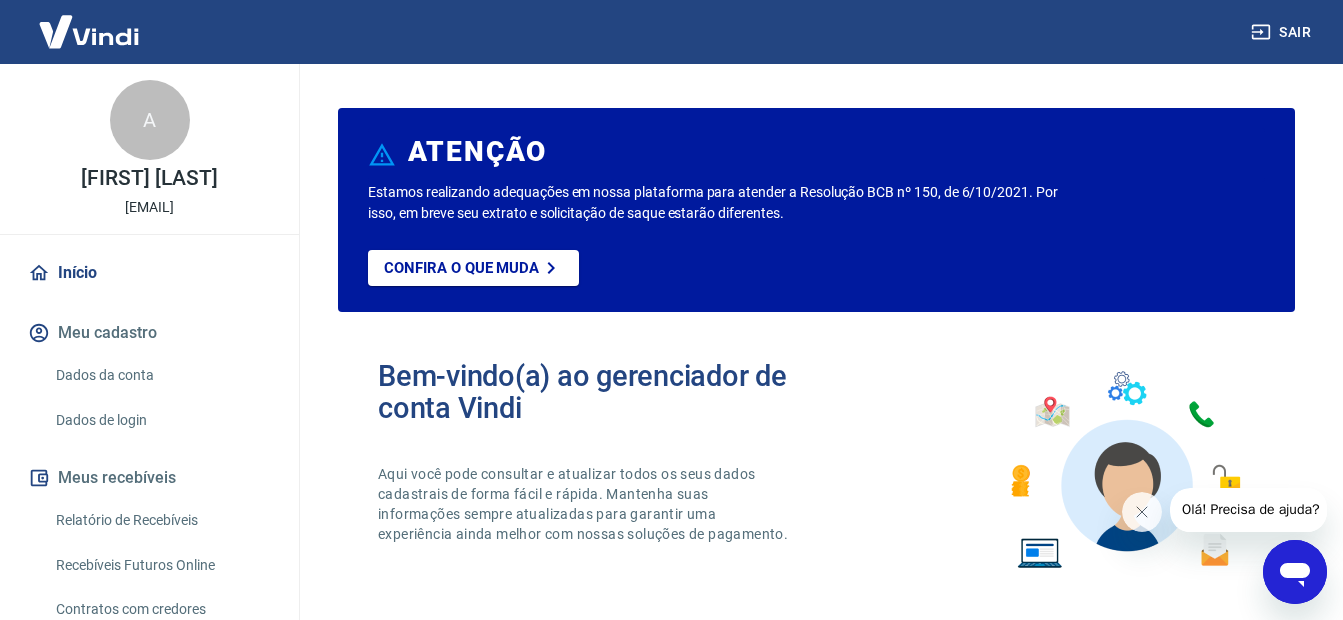 click on "Início" at bounding box center [149, 273] 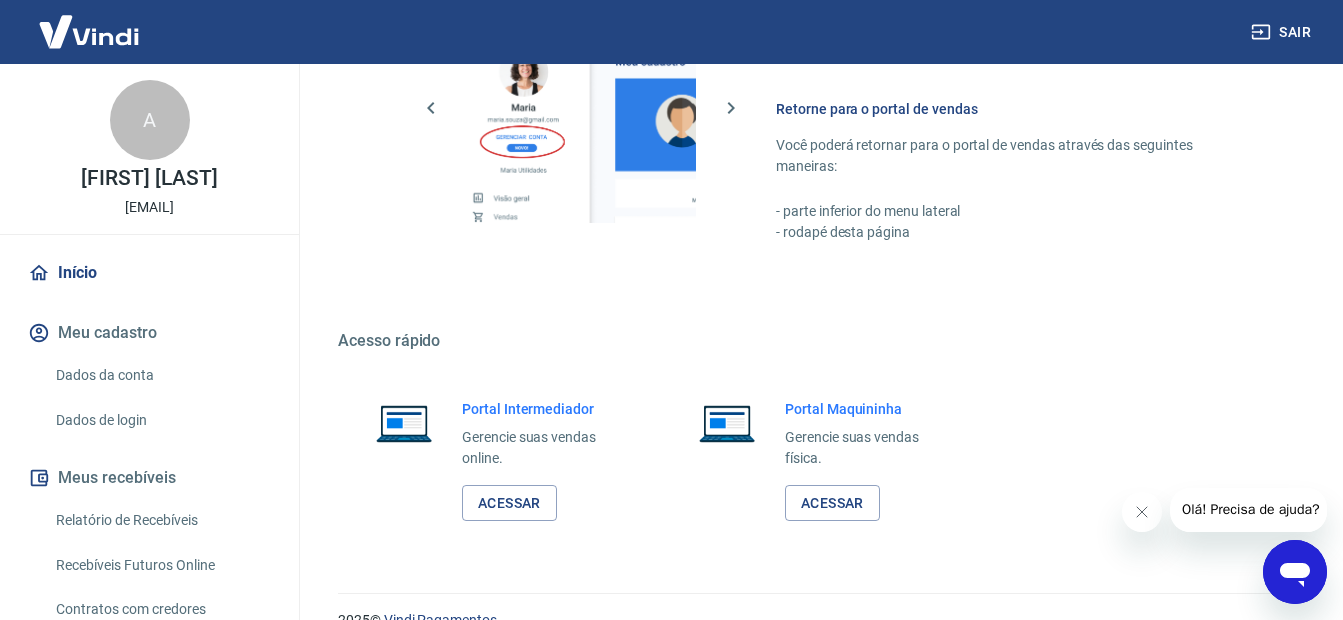 scroll, scrollTop: 1222, scrollLeft: 0, axis: vertical 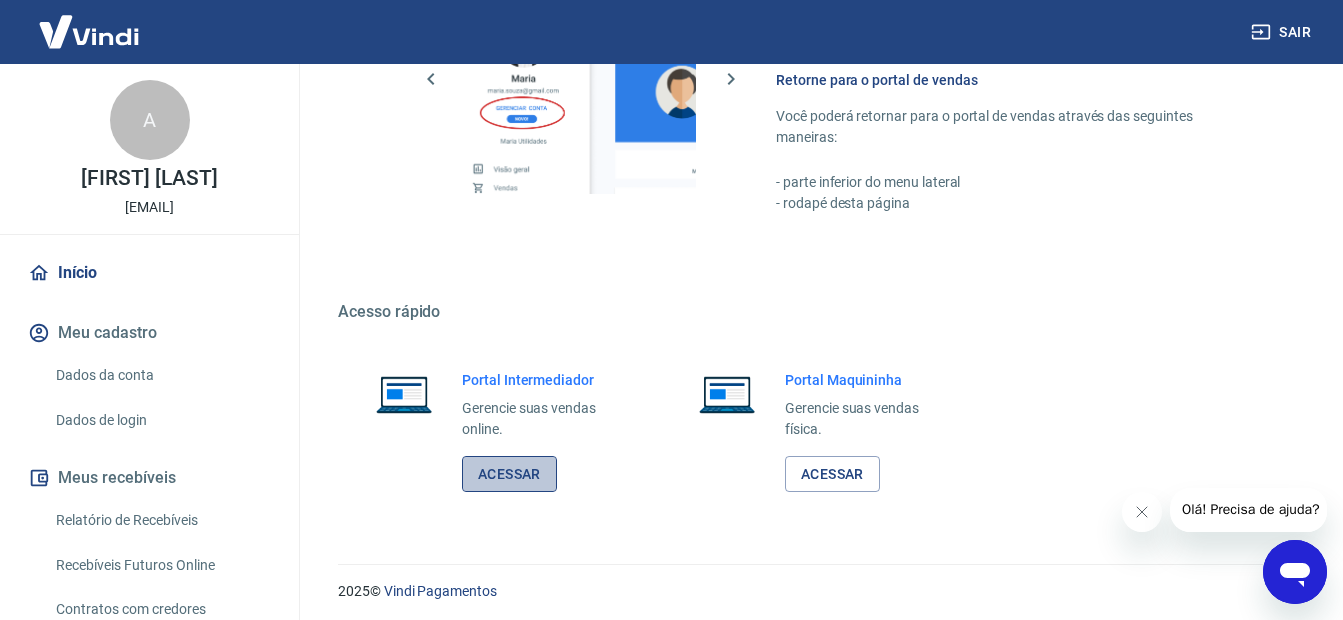 click on "Acessar" at bounding box center [509, 474] 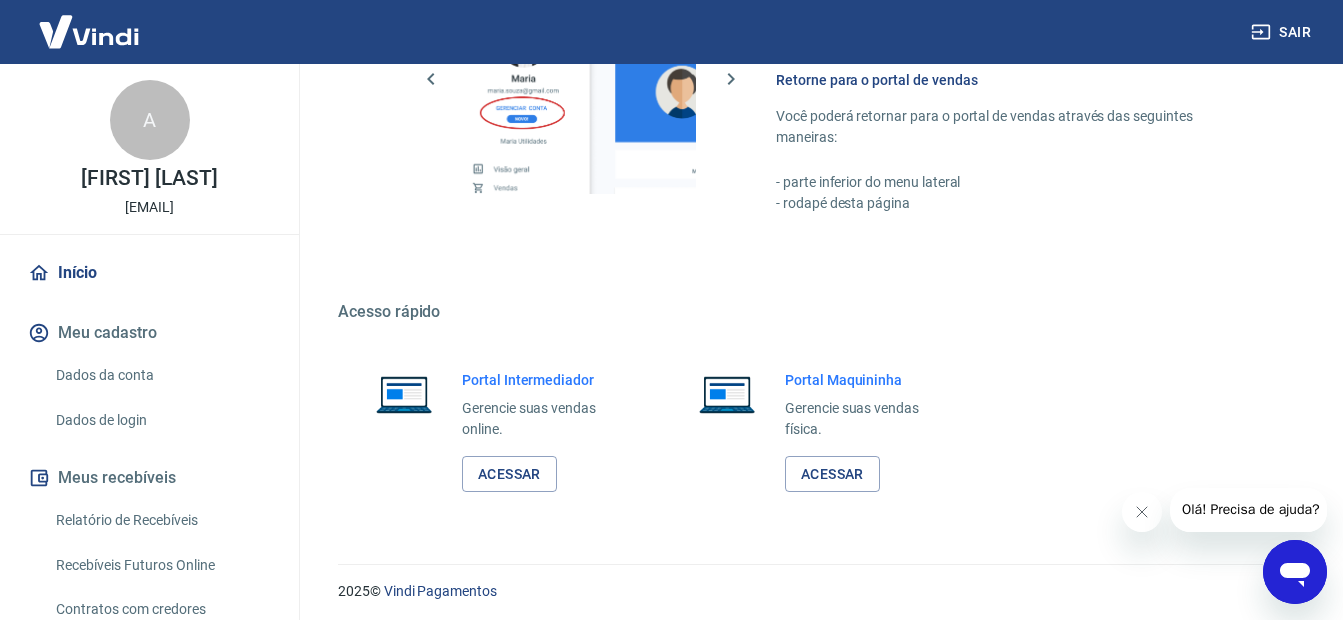 drag, startPoint x: 1307, startPoint y: 27, endPoint x: 1311, endPoint y: 71, distance: 44.181442 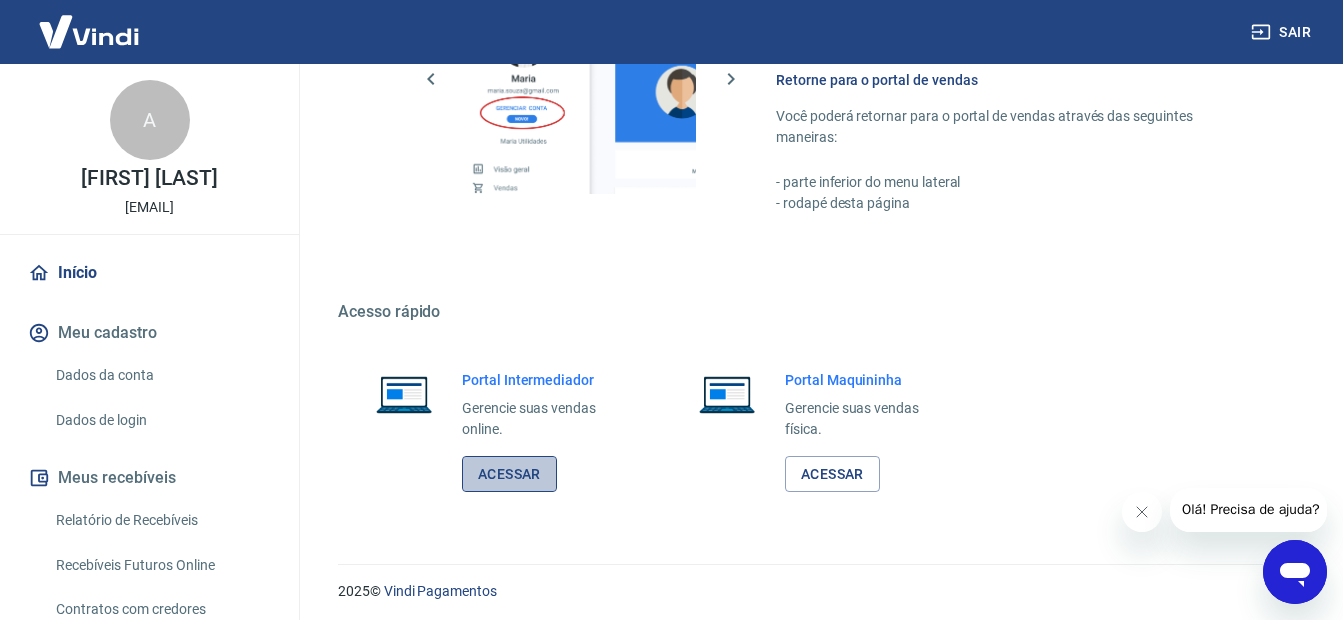 click on "Acessar" at bounding box center [509, 474] 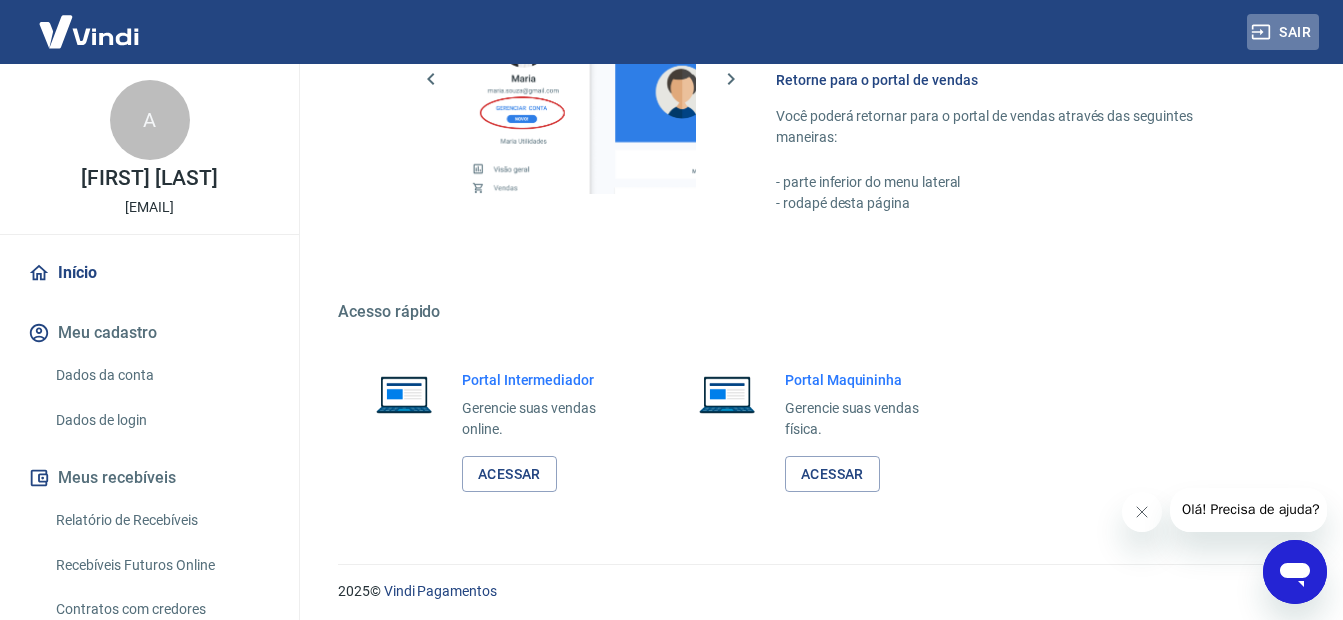 click on "Sair" at bounding box center [1283, 32] 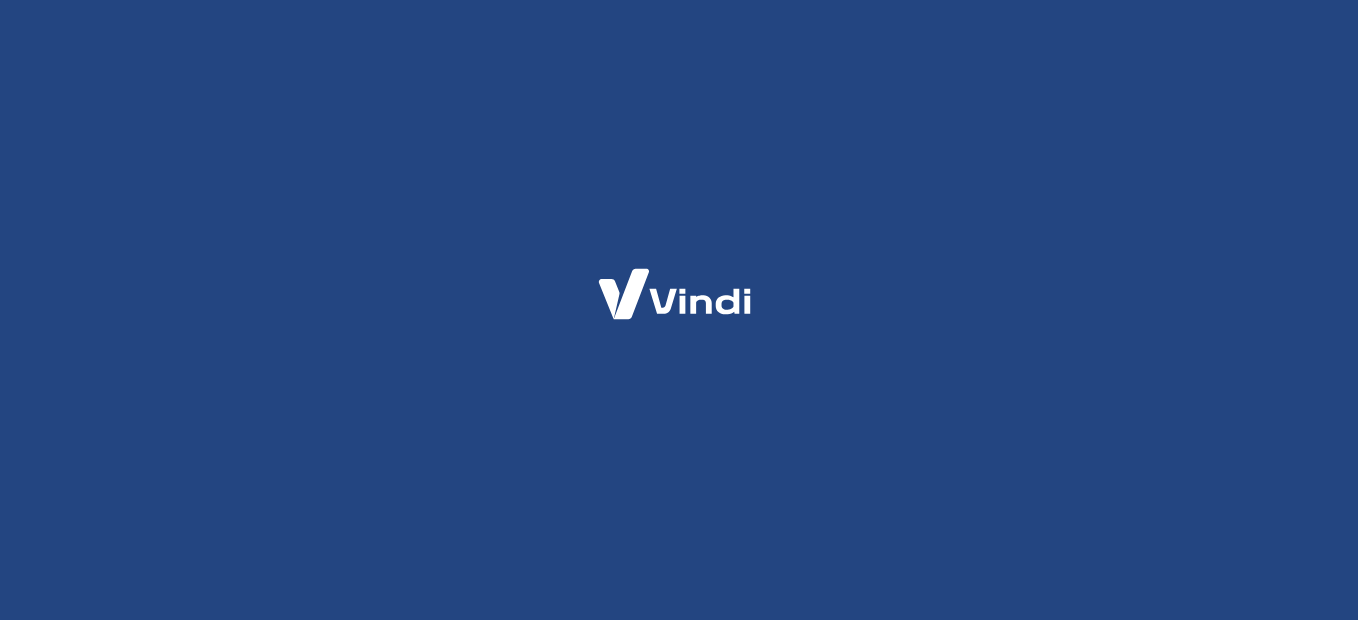 scroll, scrollTop: 0, scrollLeft: 0, axis: both 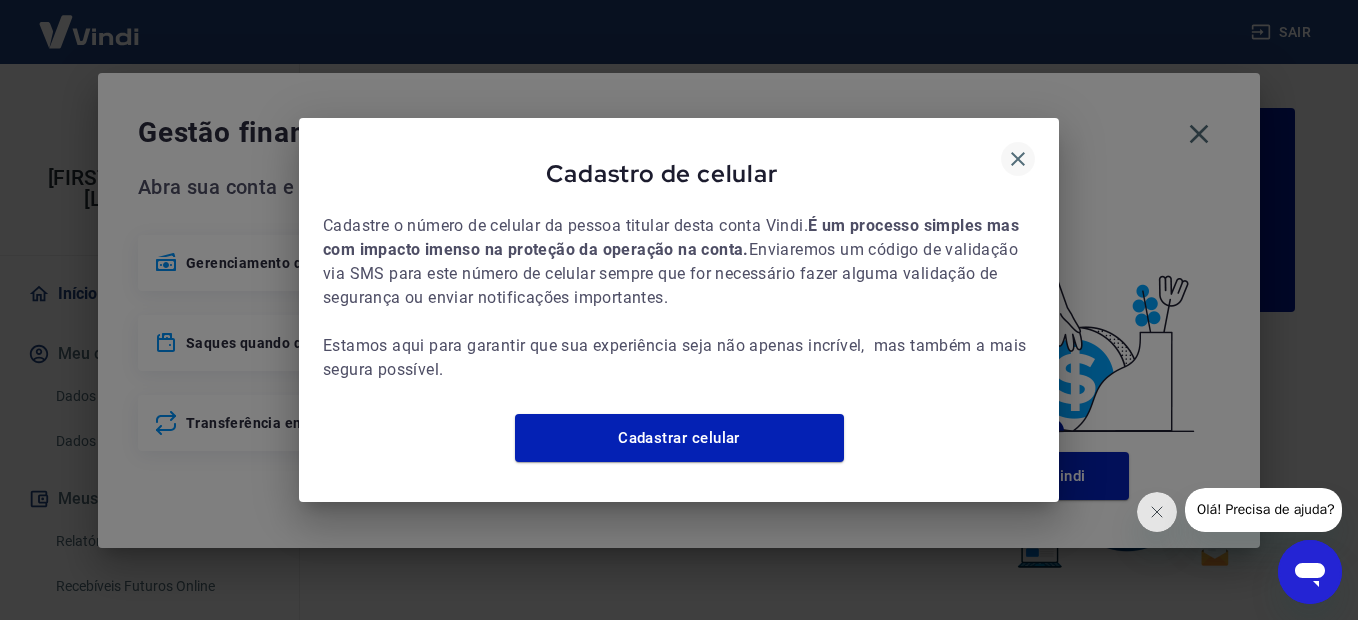 click 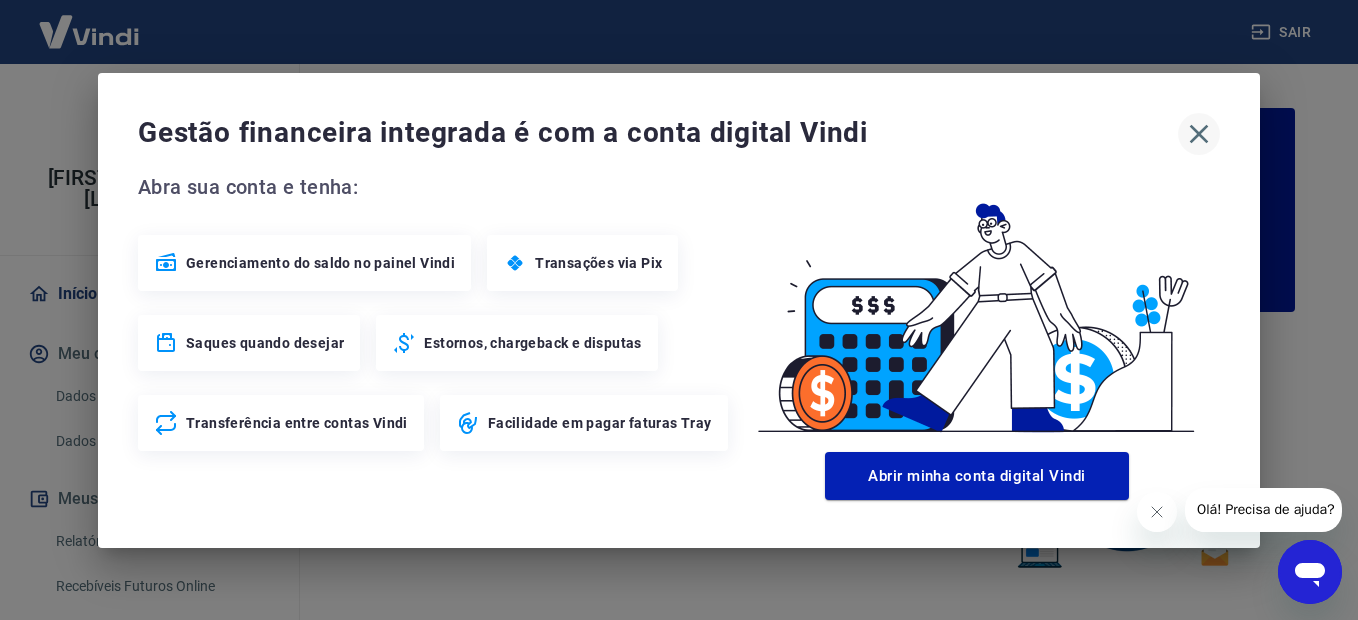 click 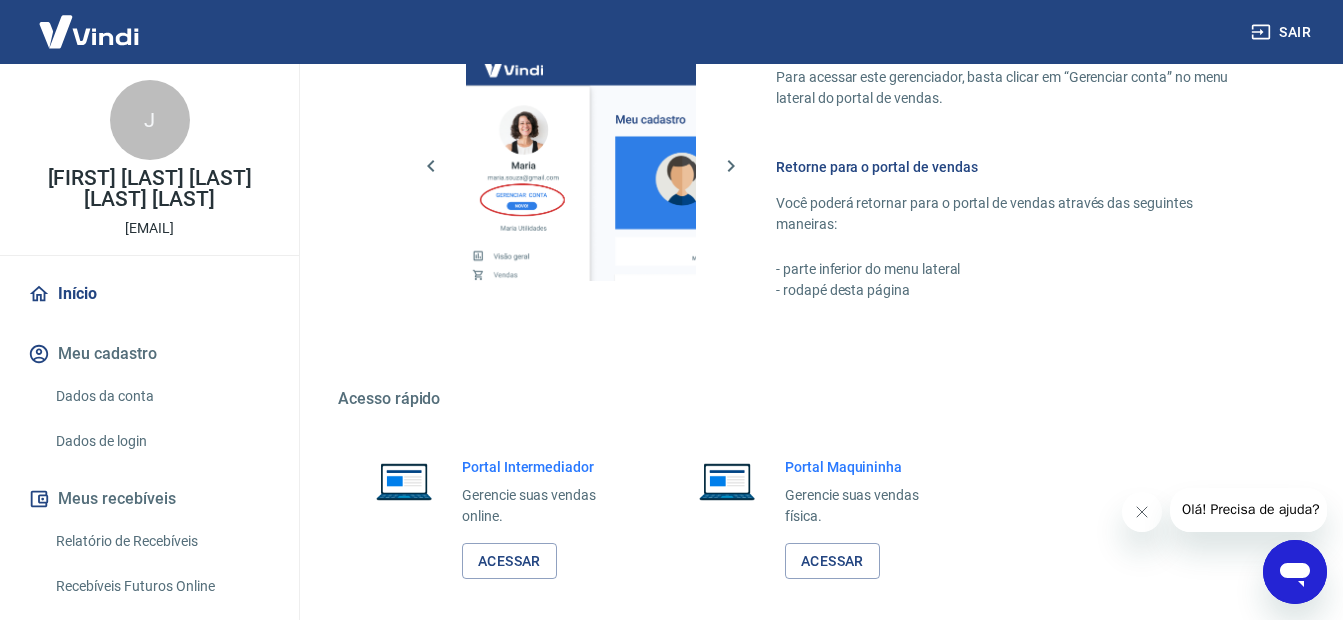 scroll, scrollTop: 1228, scrollLeft: 0, axis: vertical 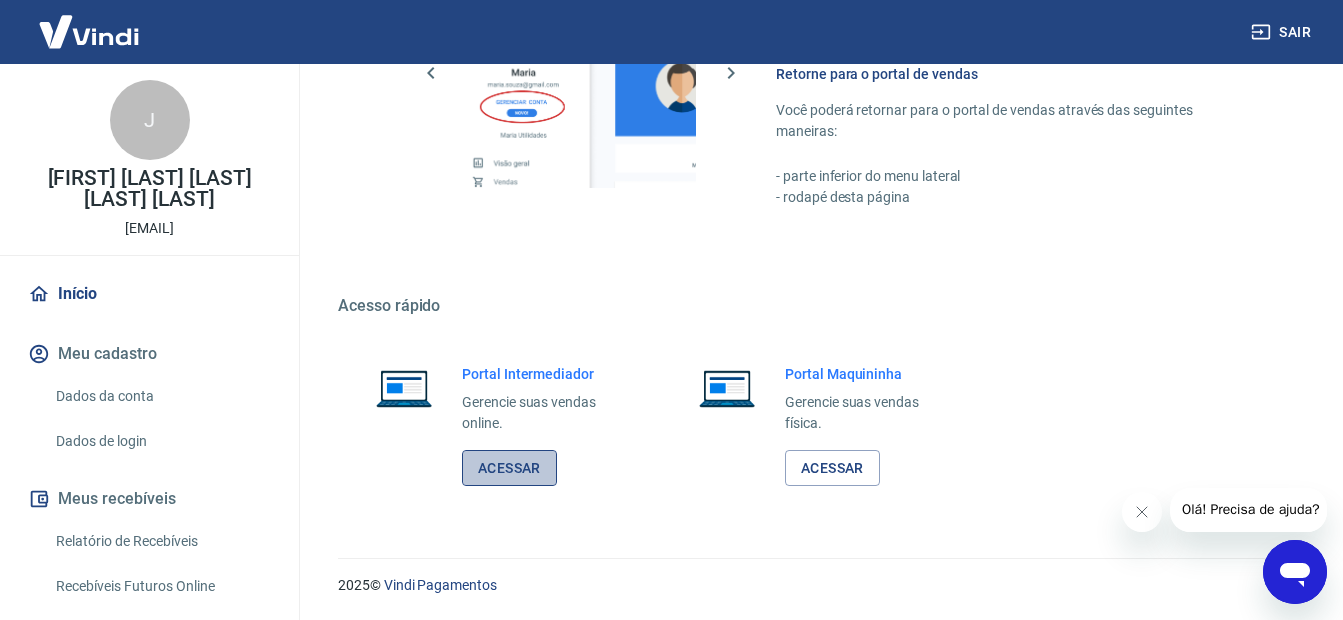 click on "Acessar" at bounding box center [509, 468] 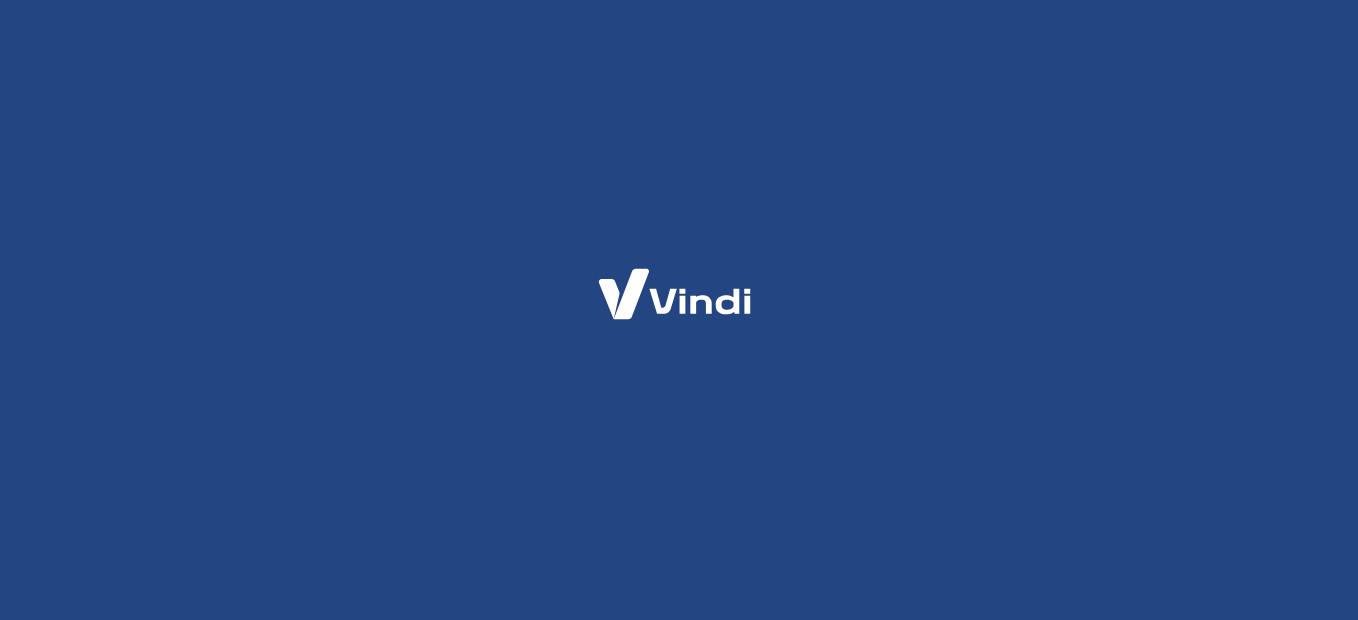 scroll, scrollTop: 0, scrollLeft: 0, axis: both 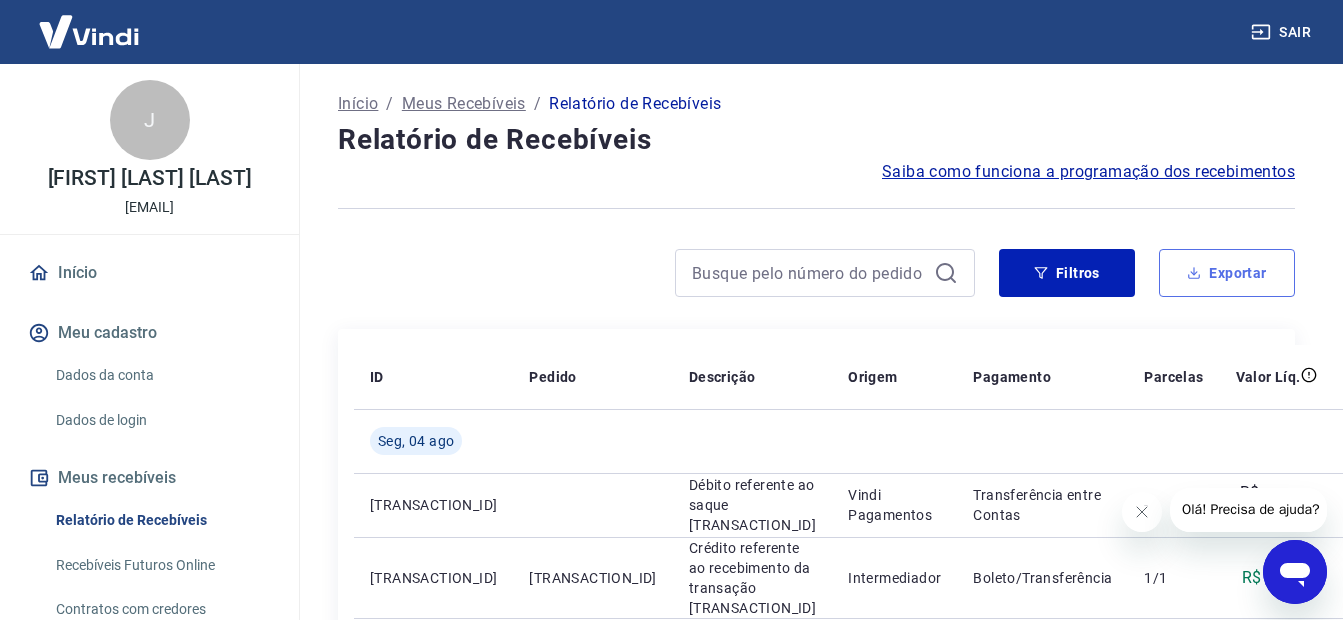 click on "Exportar" at bounding box center [1227, 273] 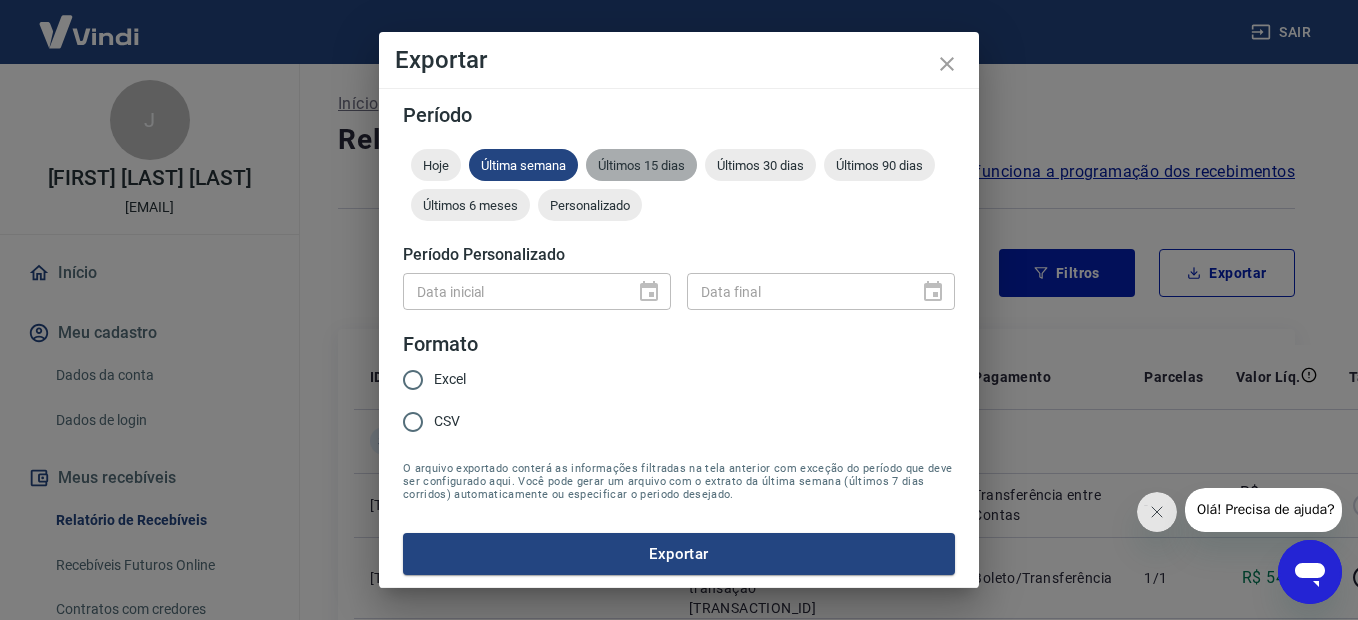 click on "Últimos 15 dias" at bounding box center [641, 165] 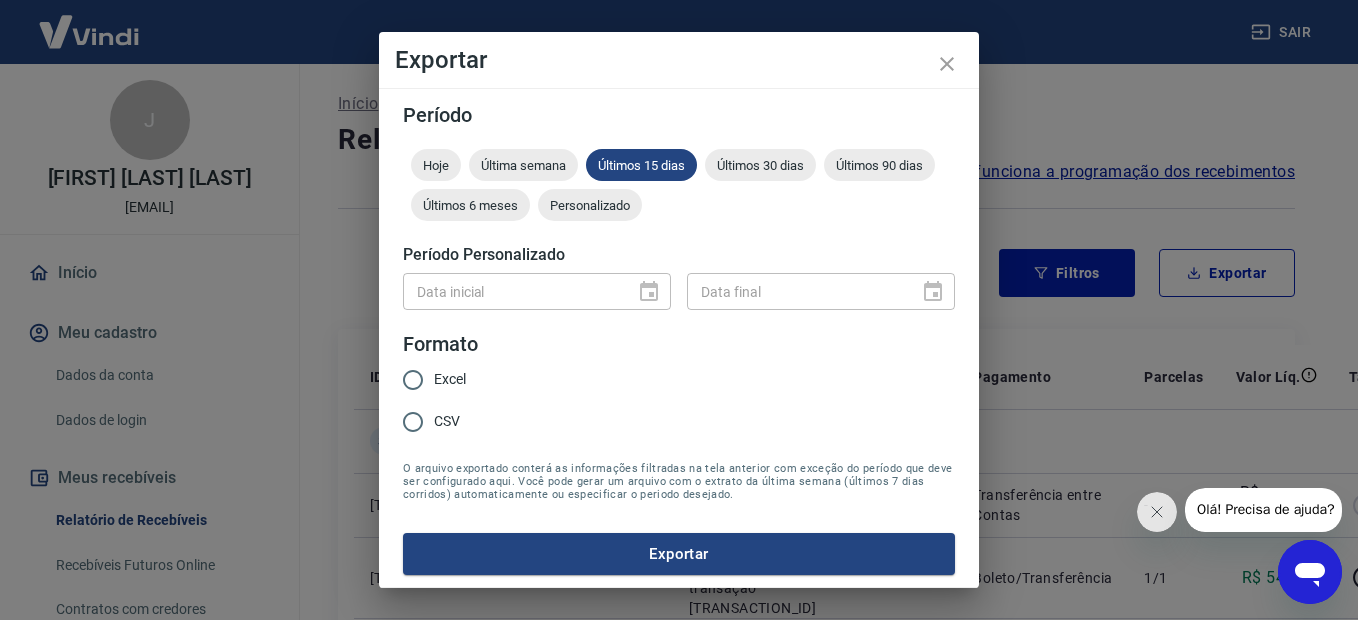 click on "CSV" at bounding box center (413, 422) 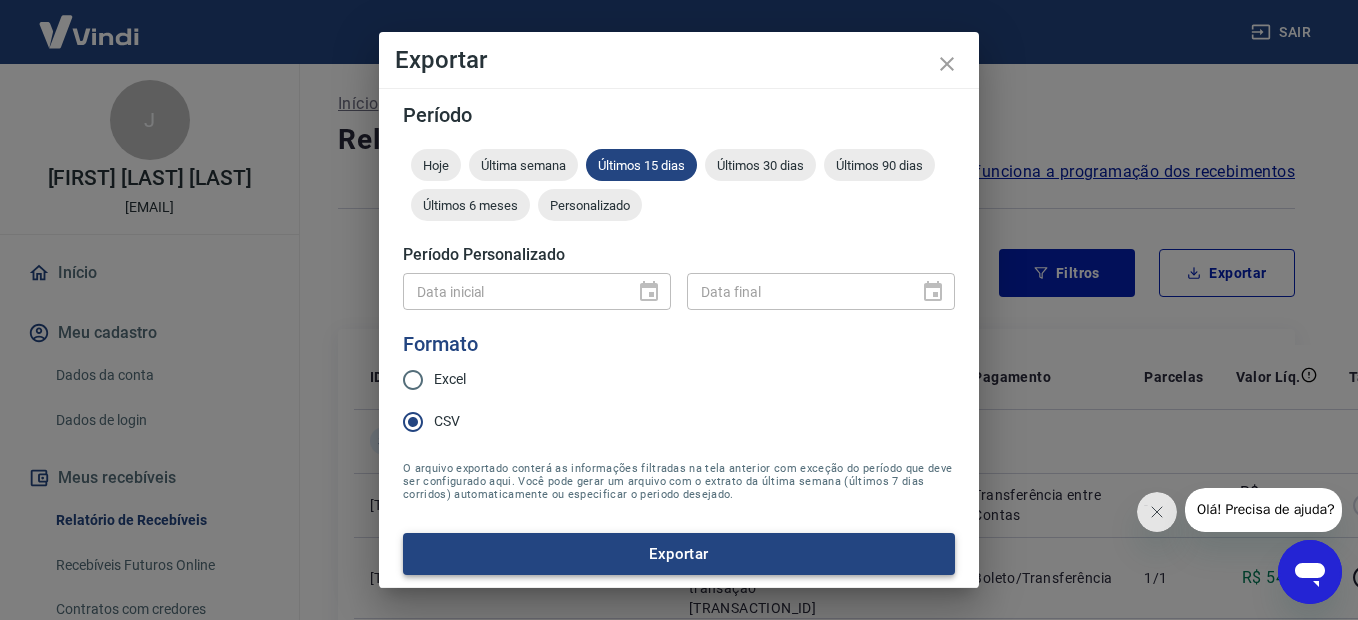 click on "Exportar" at bounding box center (679, 554) 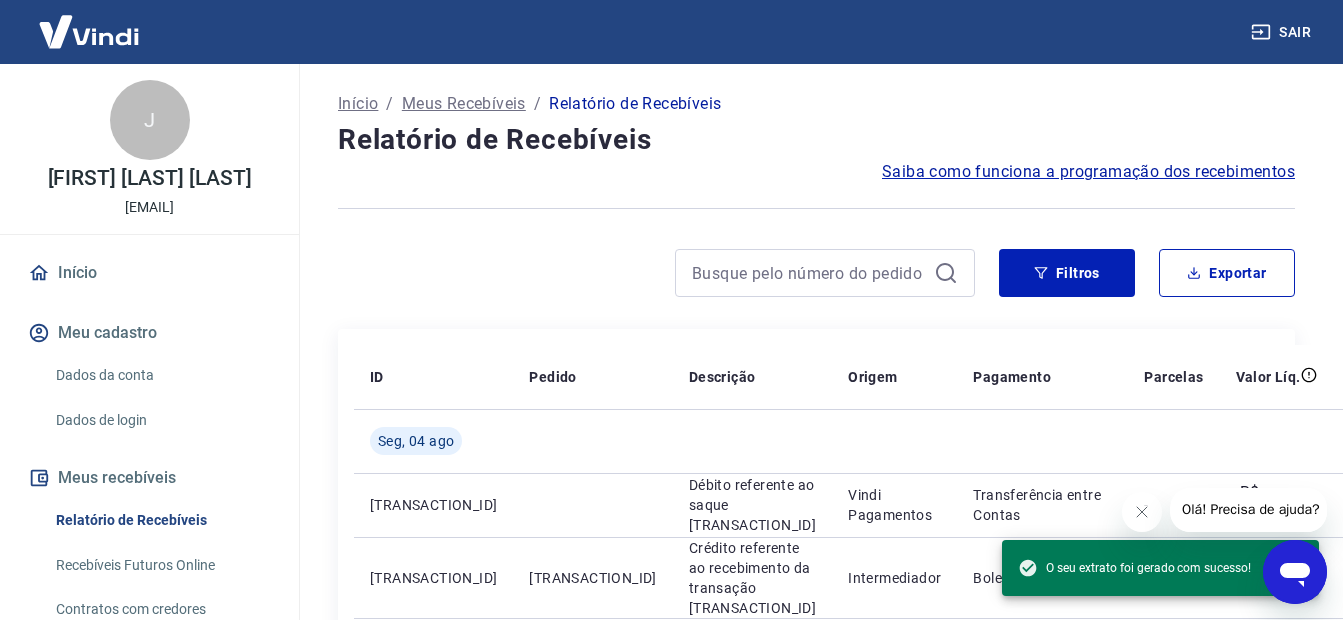 click at bounding box center [656, 273] 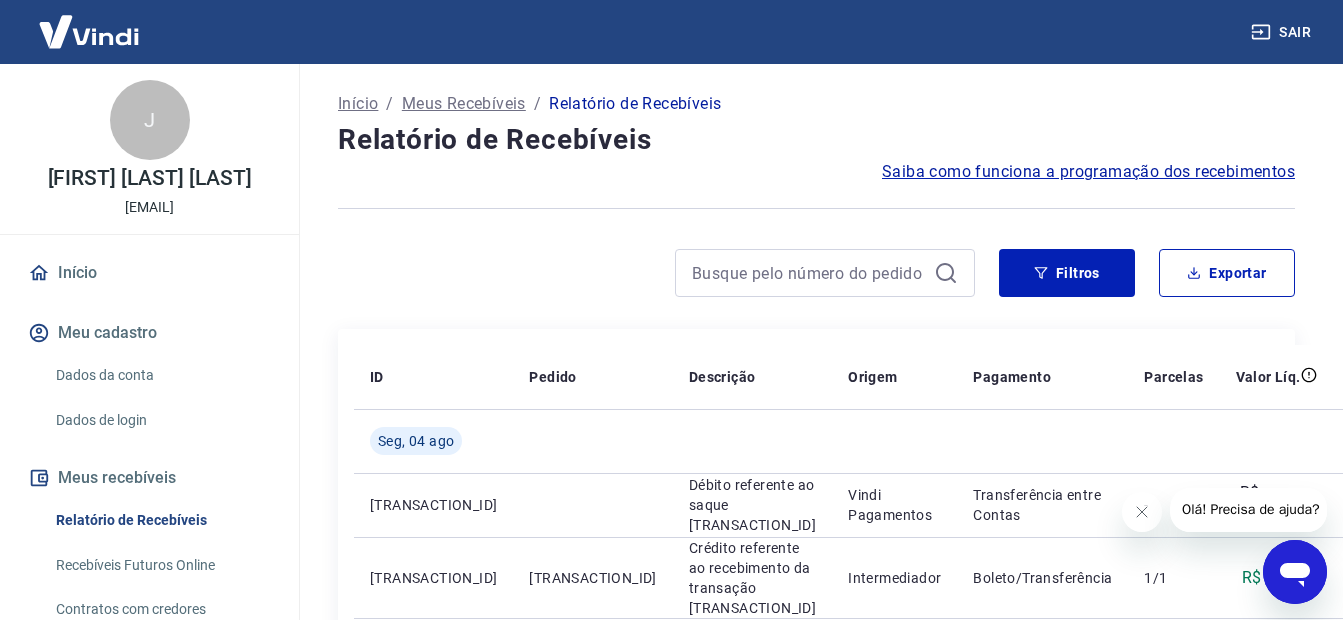 click on "Sair" at bounding box center [1283, 32] 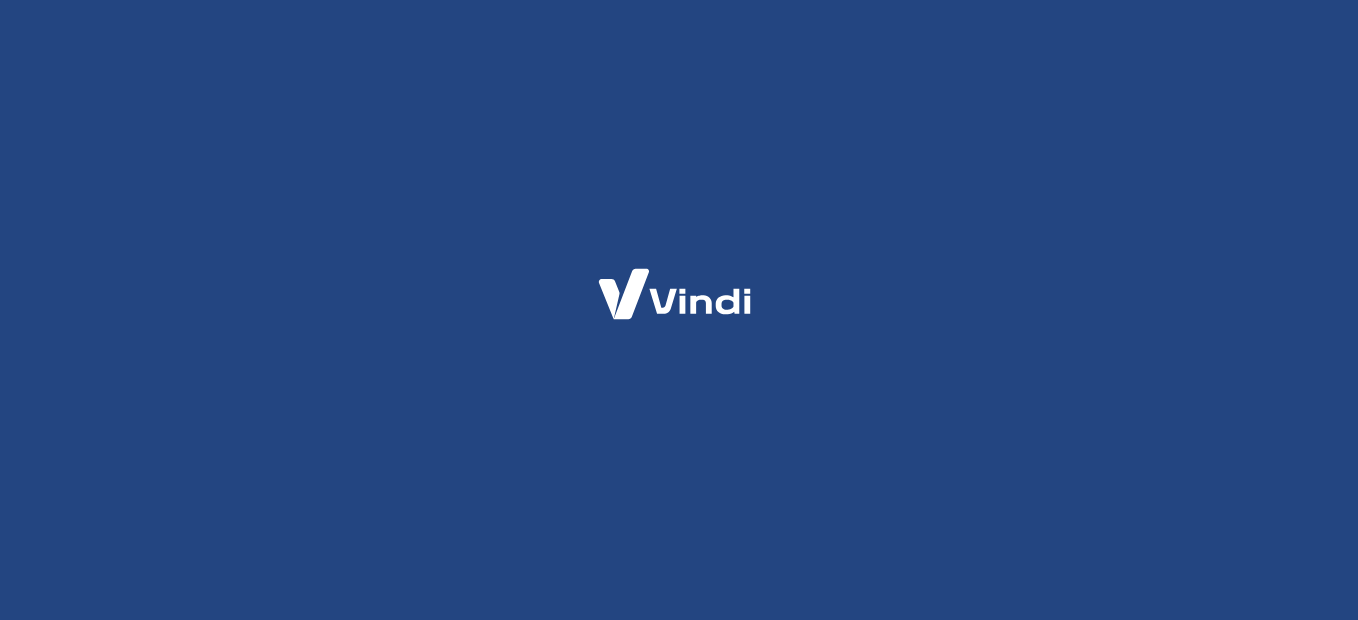 scroll, scrollTop: 0, scrollLeft: 0, axis: both 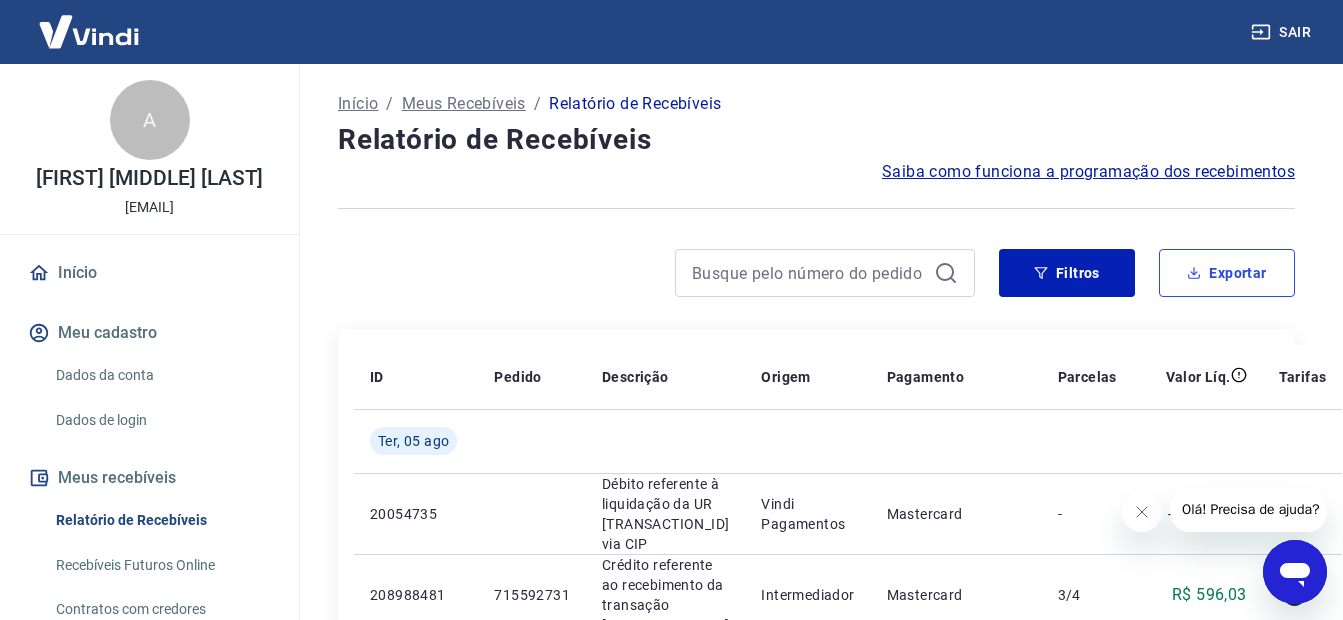 click on "Exportar" at bounding box center [1227, 273] 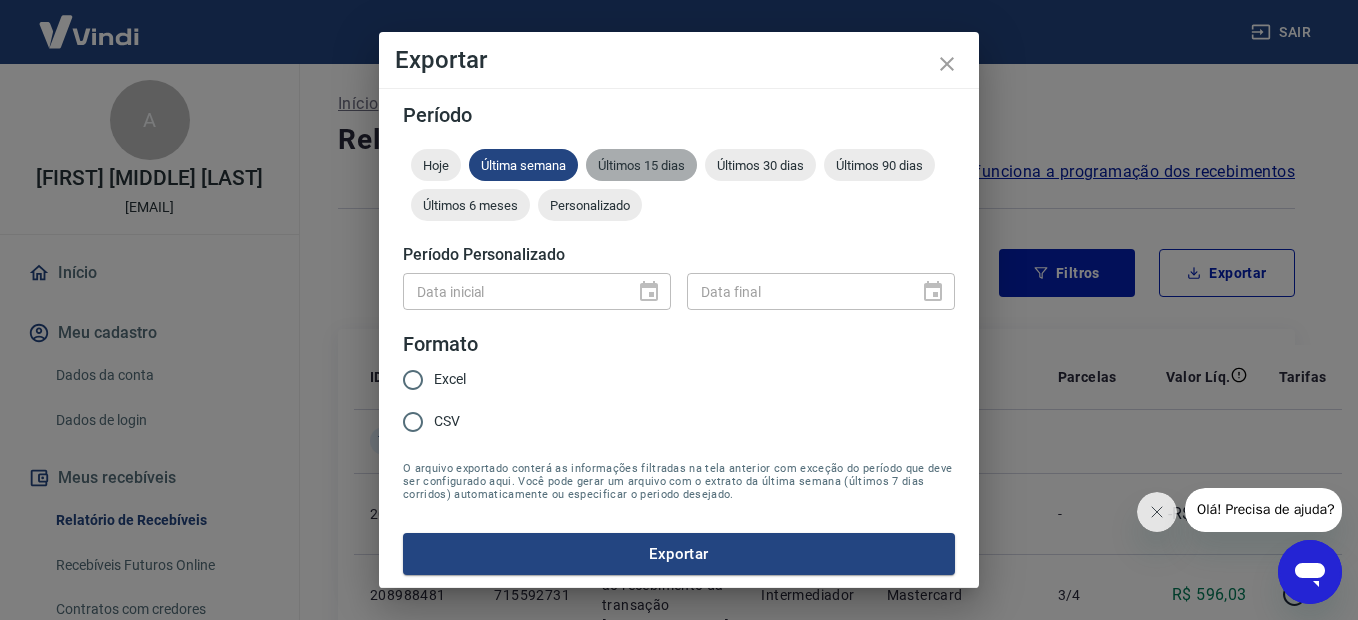 click on "Últimos 15 dias" at bounding box center (641, 165) 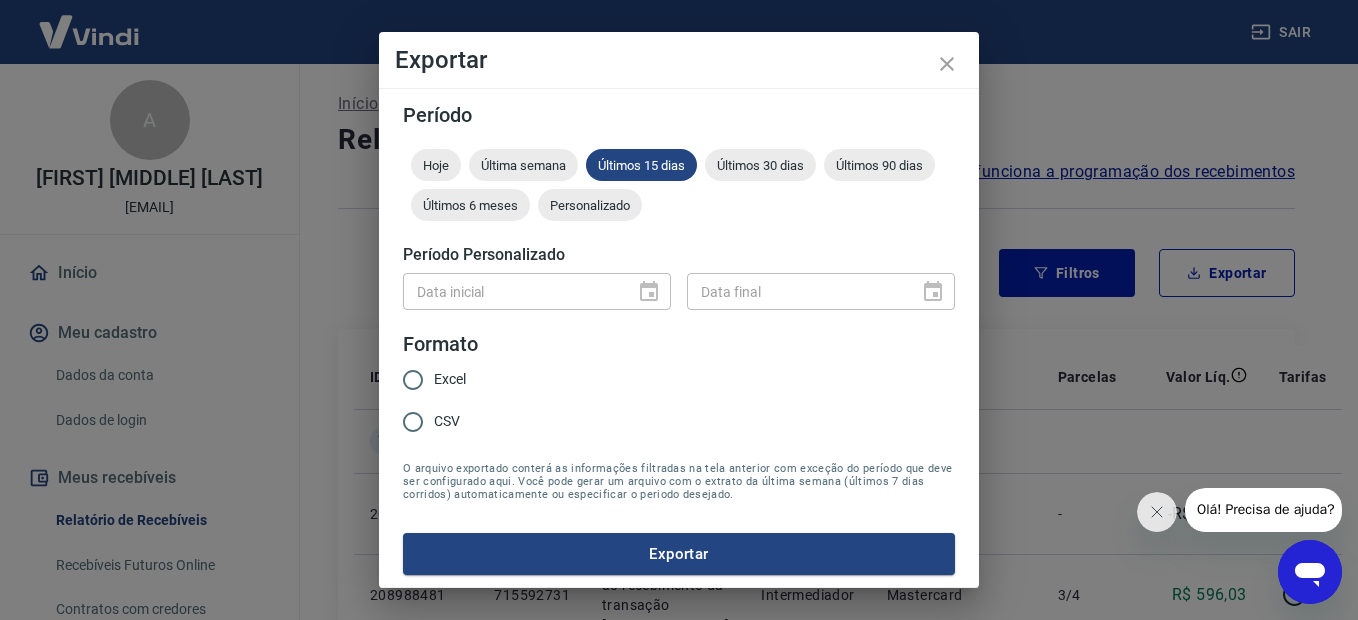click on "CSV" at bounding box center (413, 422) 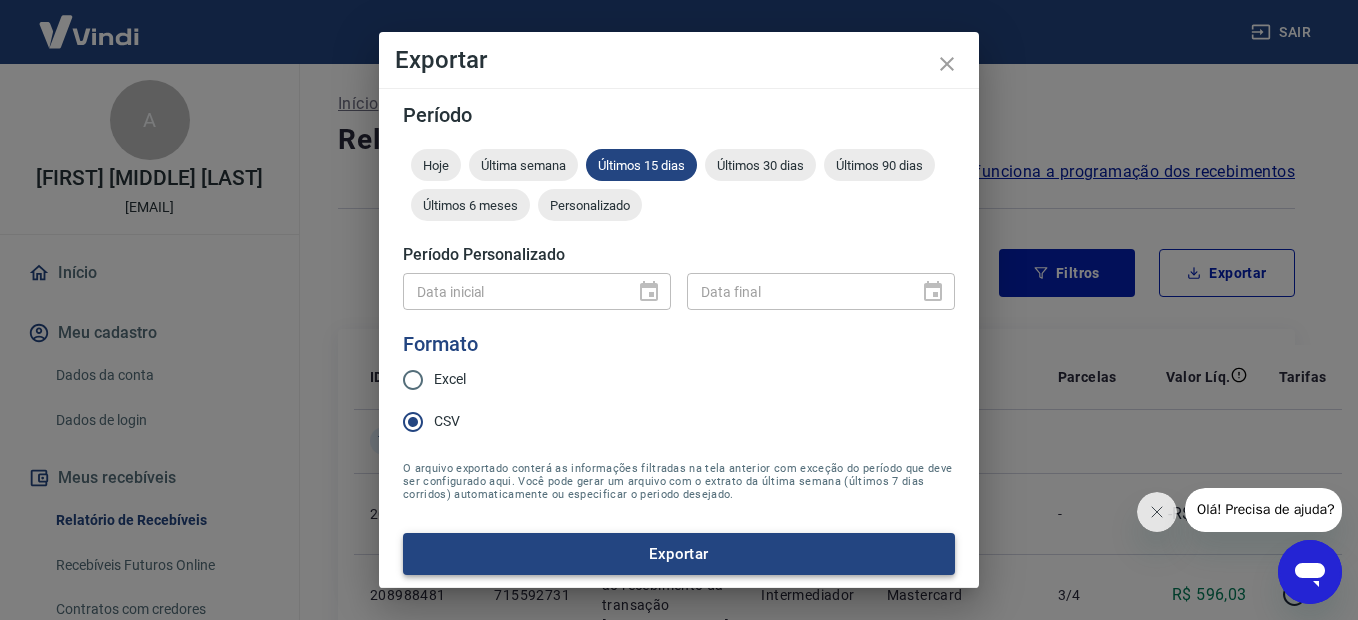 click on "Exportar" at bounding box center [679, 554] 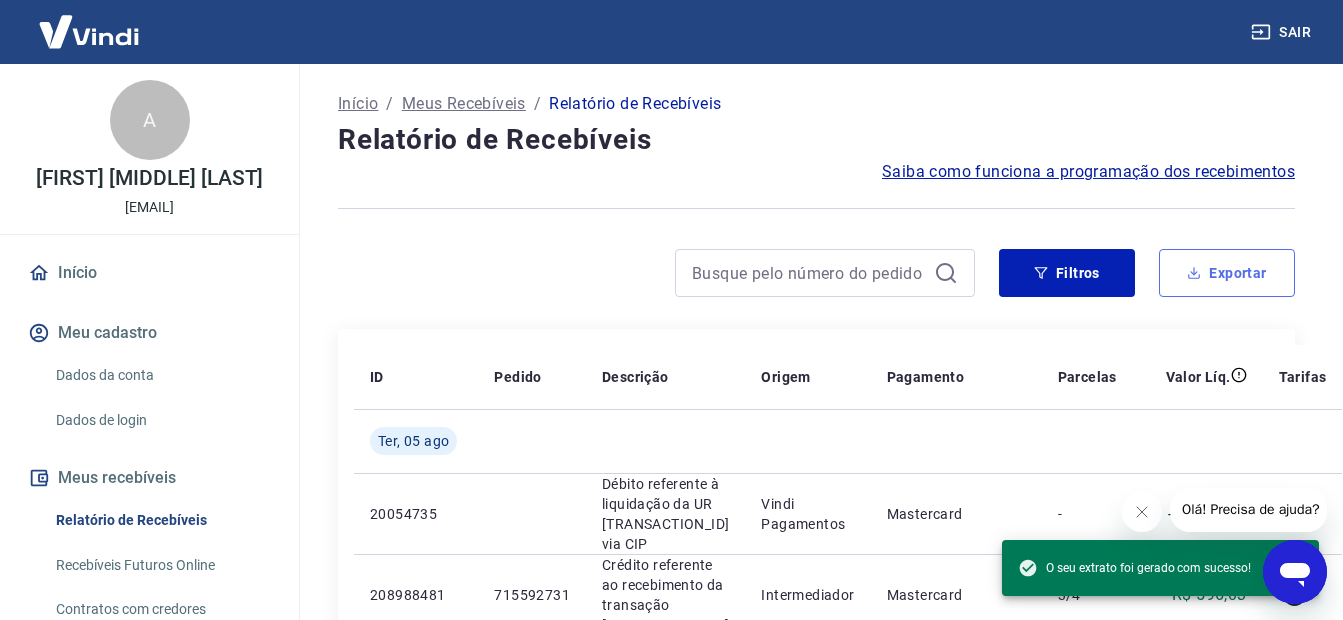 click on "Exportar" at bounding box center [1227, 273] 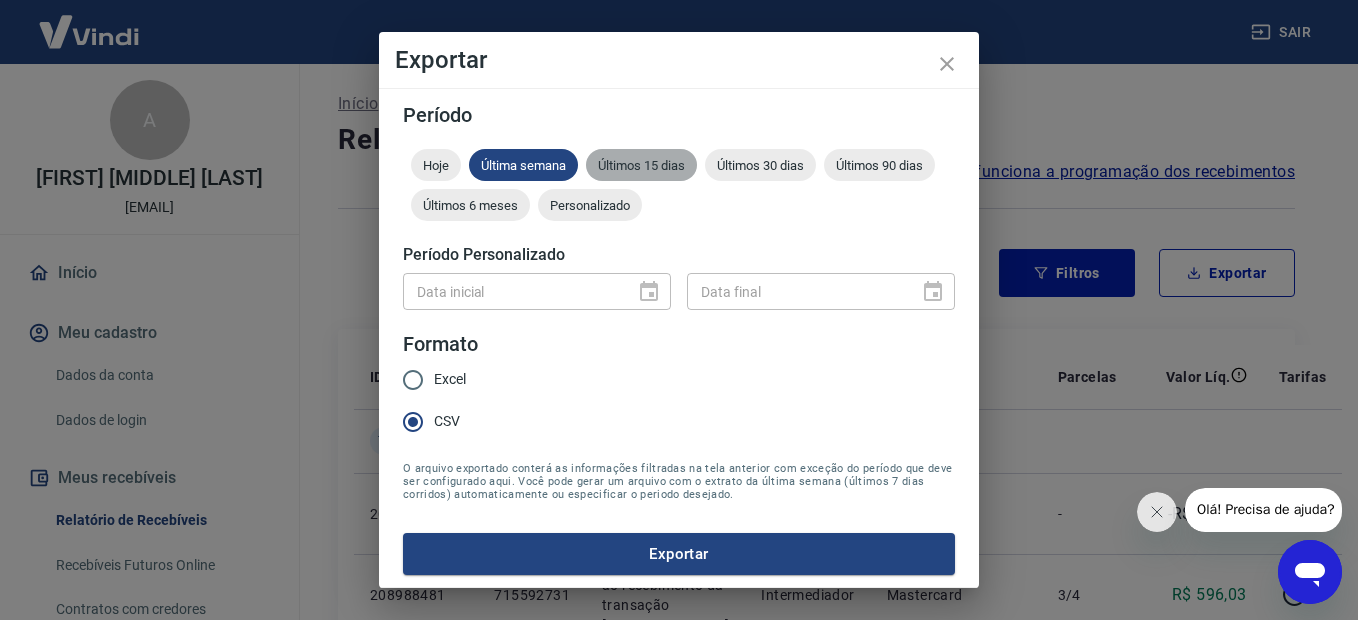 click on "Últimos 15 dias" at bounding box center (641, 165) 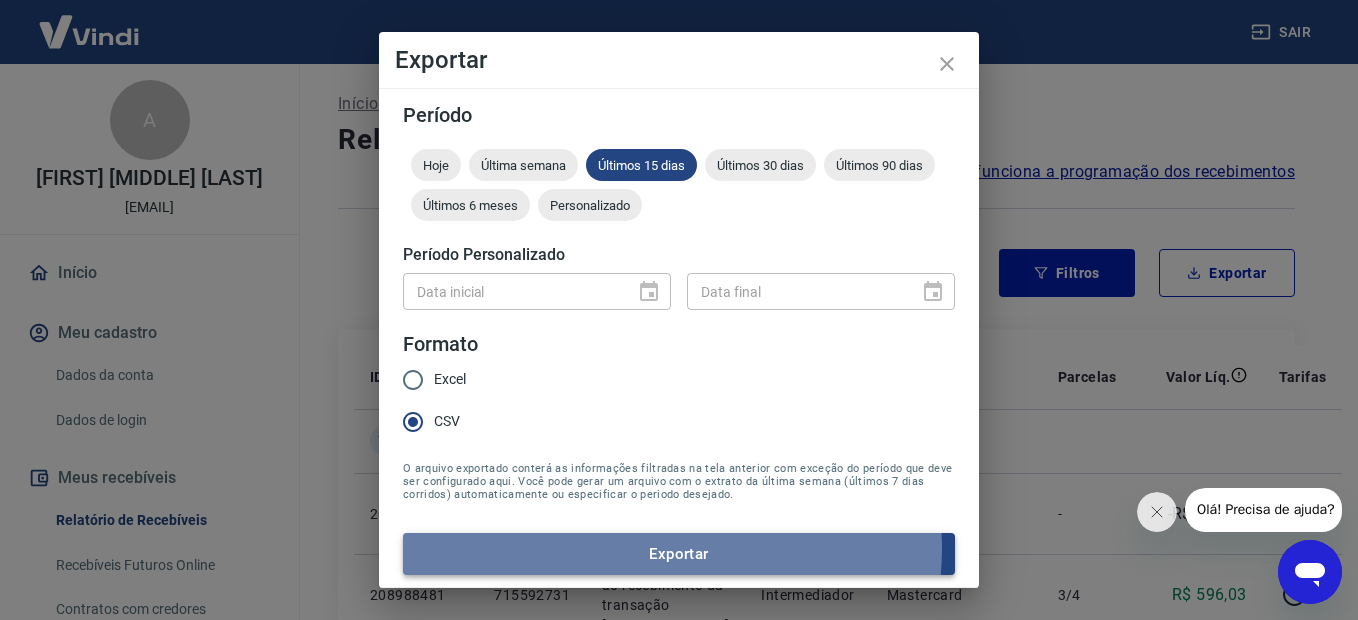click on "Exportar" at bounding box center [679, 554] 